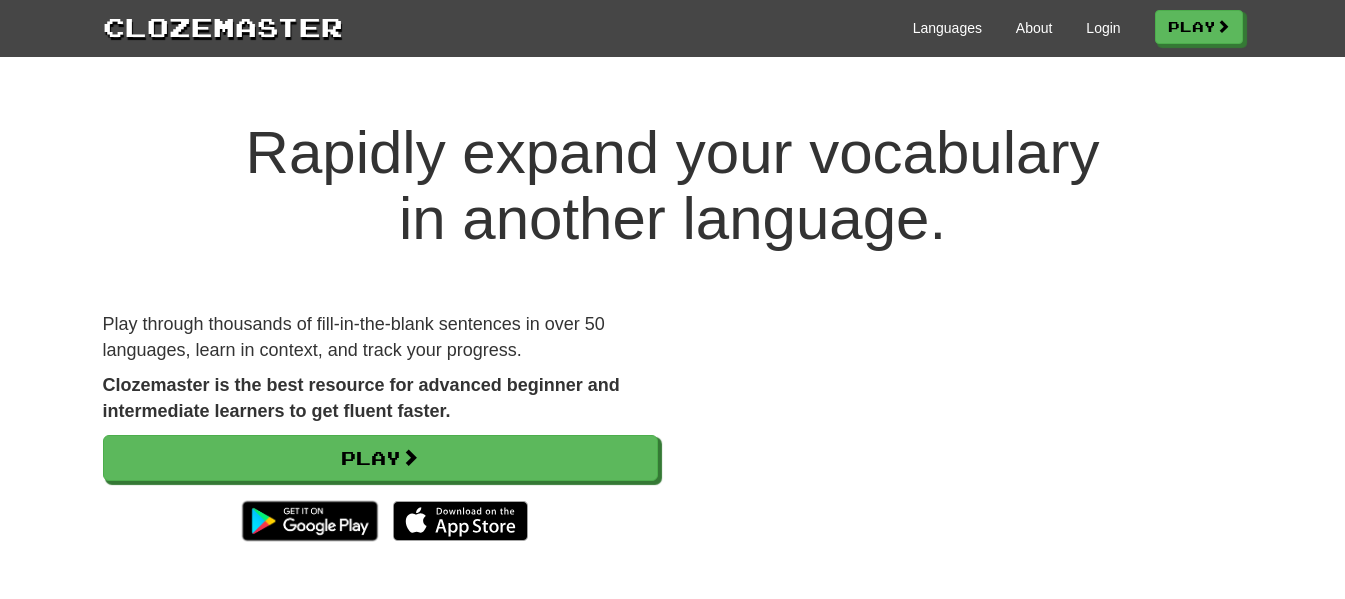 scroll, scrollTop: 0, scrollLeft: 0, axis: both 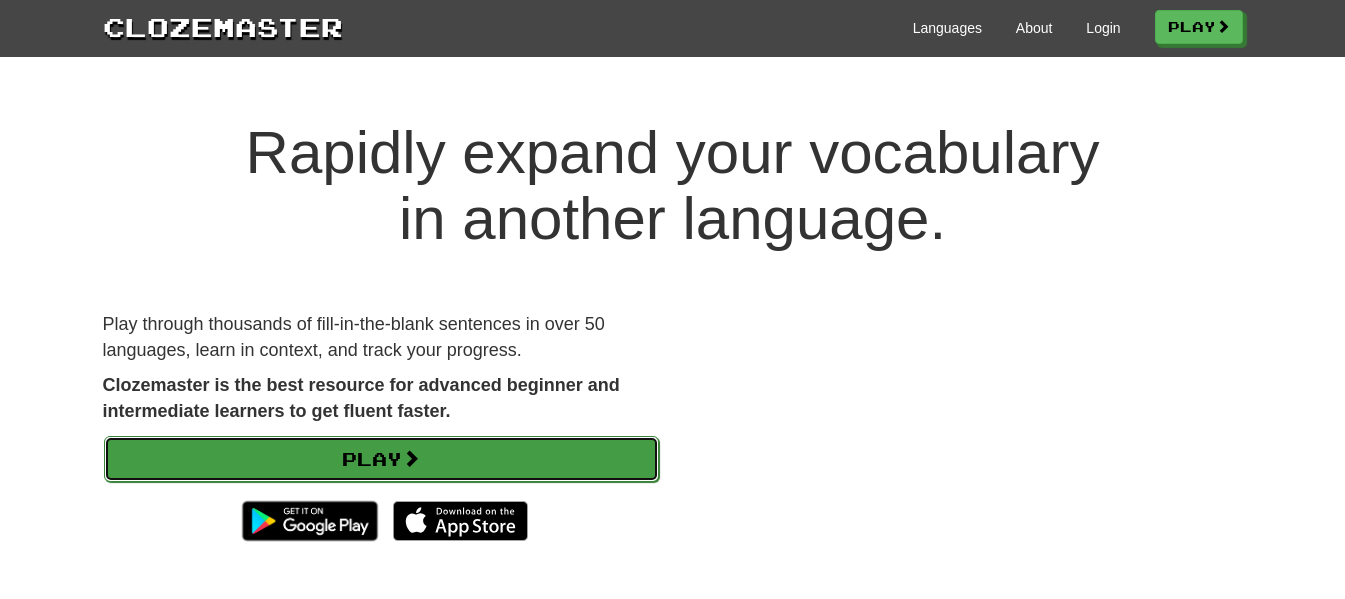 click on "Play" at bounding box center (381, 459) 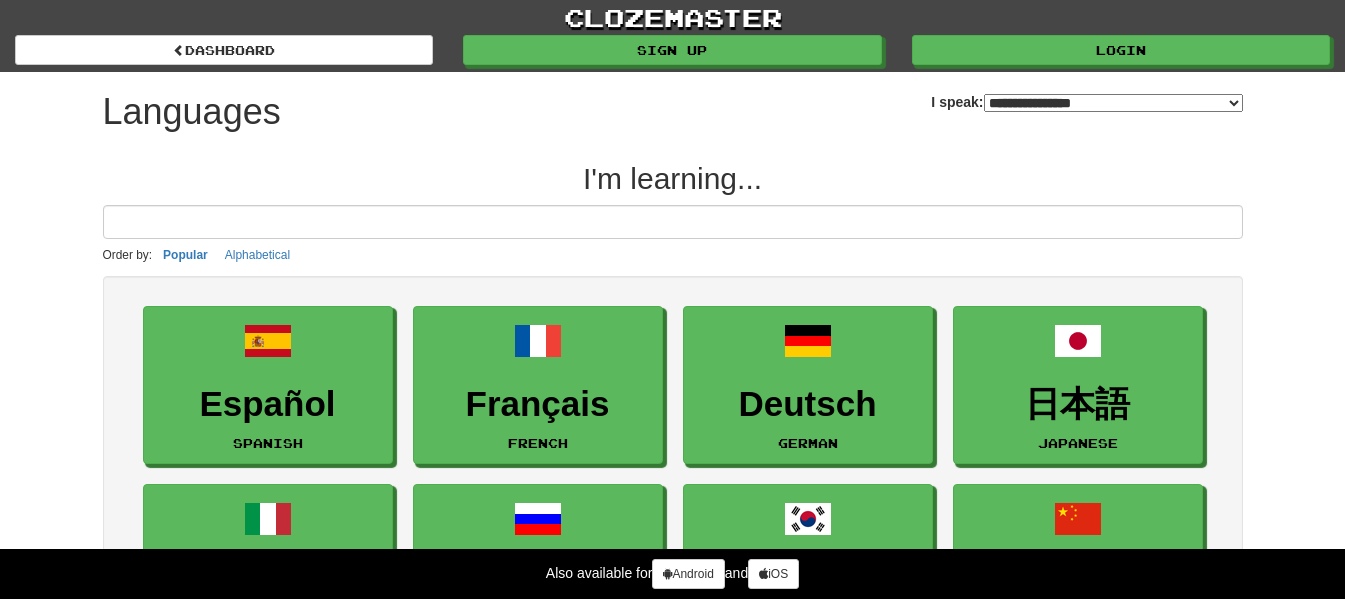 select on "*******" 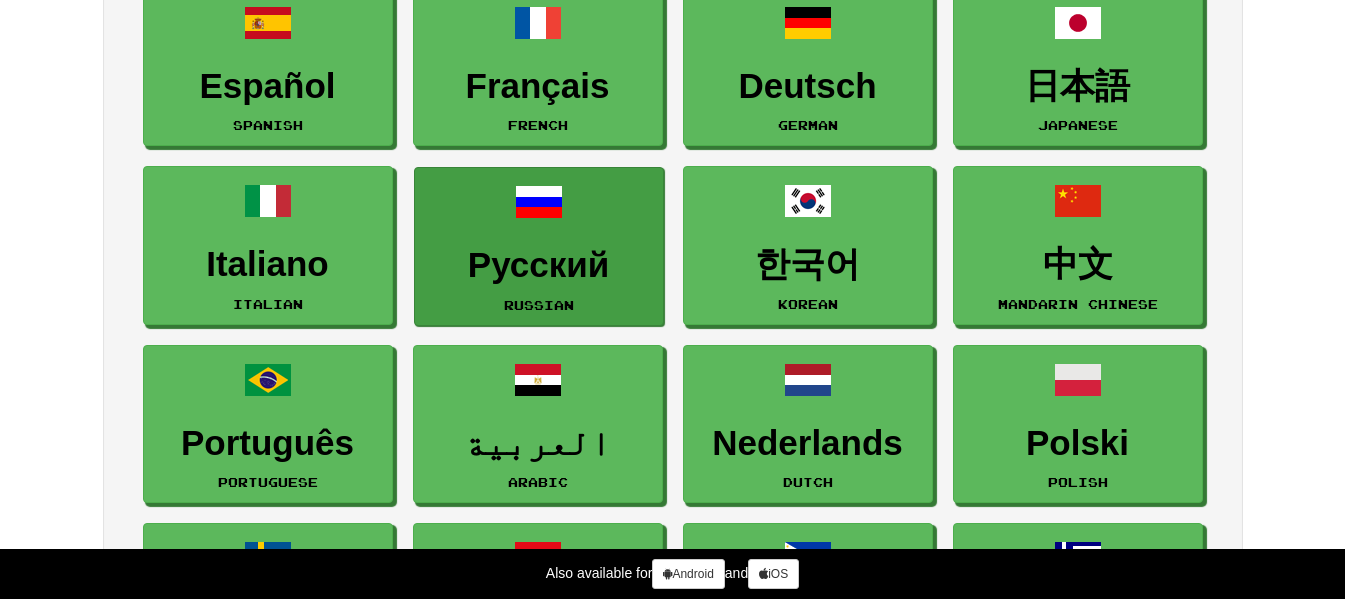 scroll, scrollTop: 300, scrollLeft: 0, axis: vertical 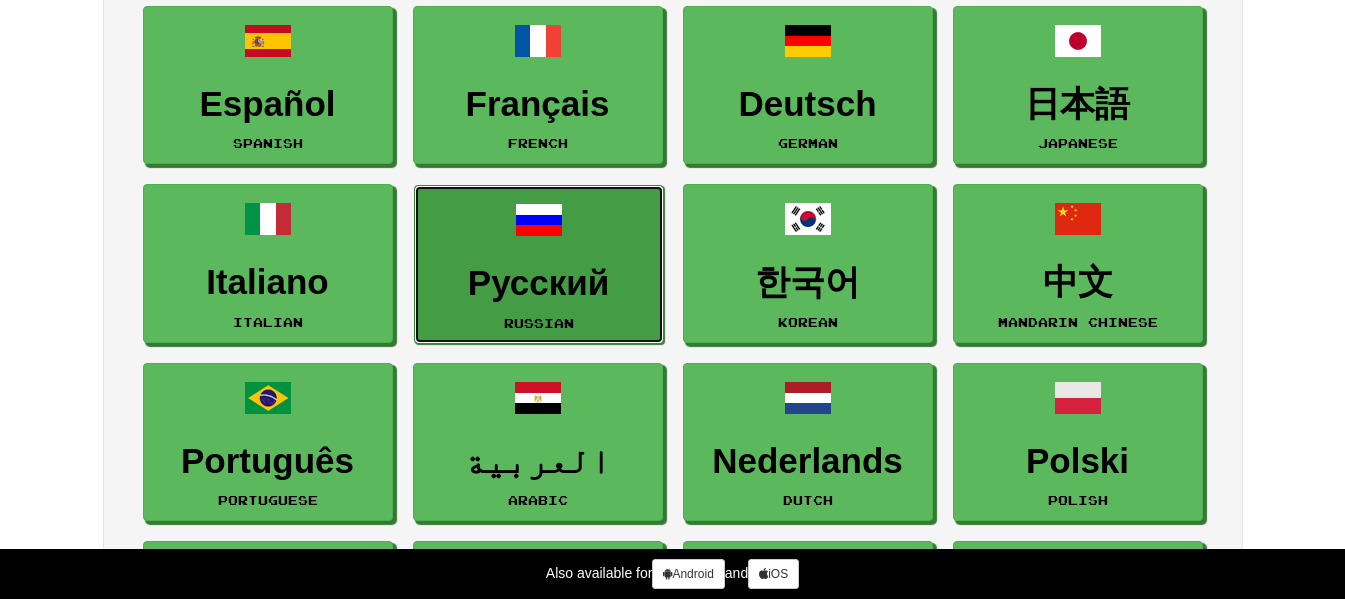 click on "Русский Russian" at bounding box center [539, 264] 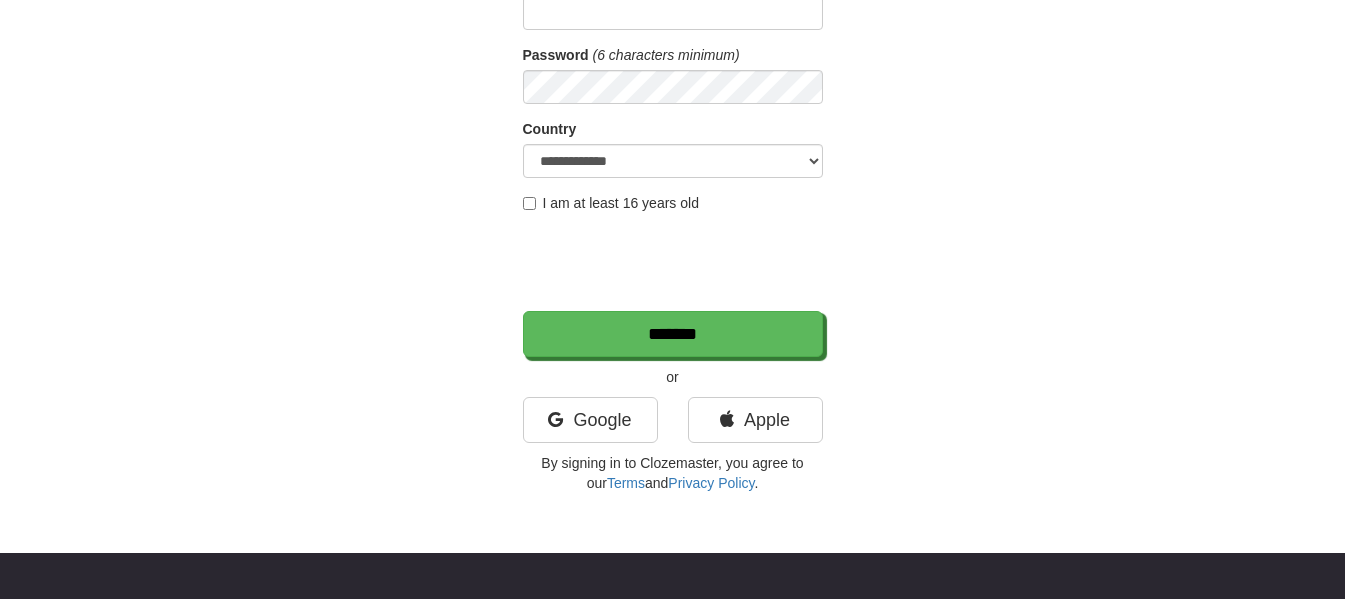 scroll, scrollTop: 300, scrollLeft: 0, axis: vertical 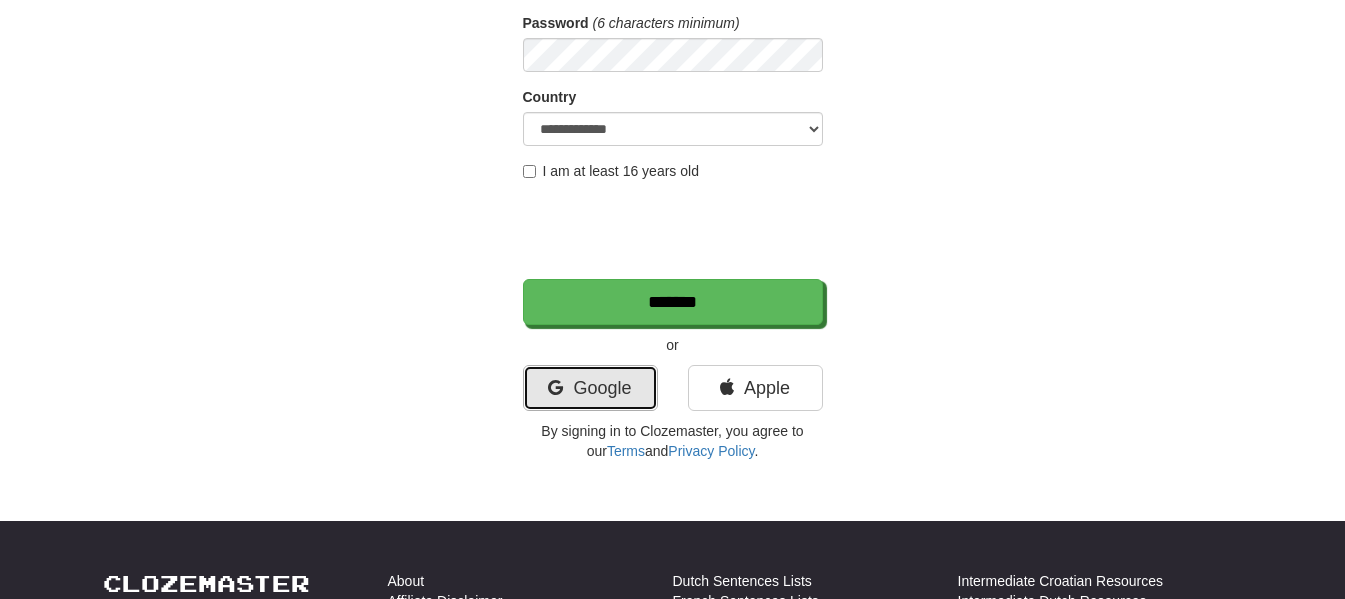 click on "Google" at bounding box center [590, 388] 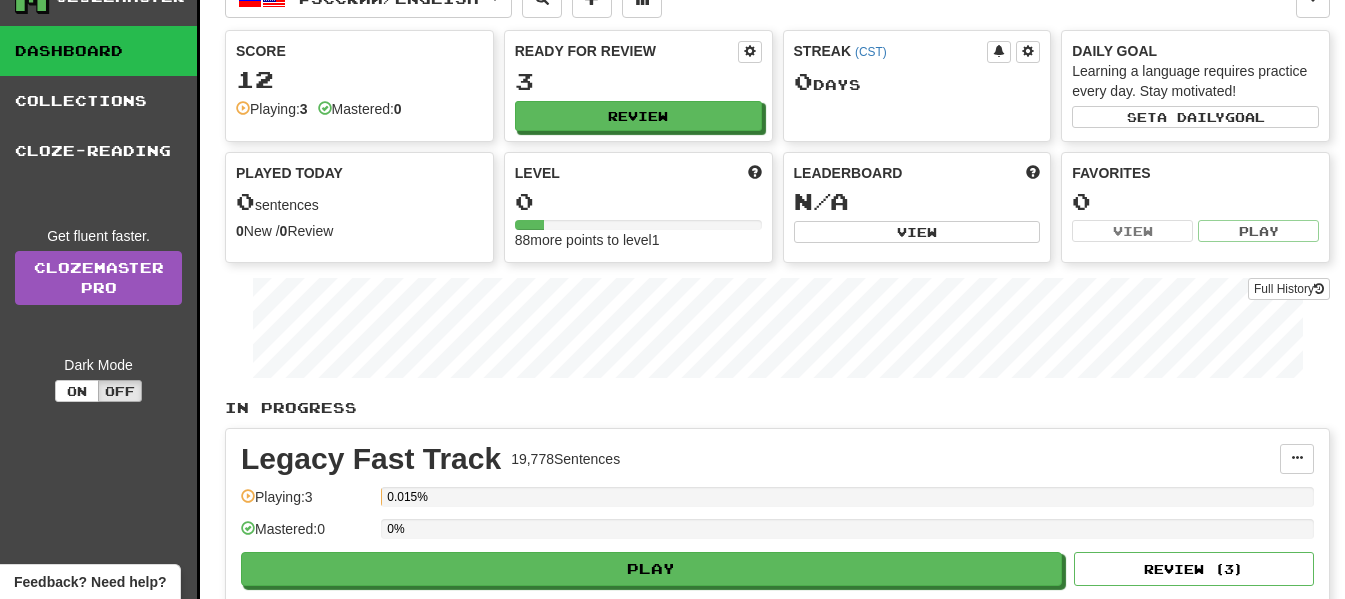 scroll, scrollTop: 0, scrollLeft: 0, axis: both 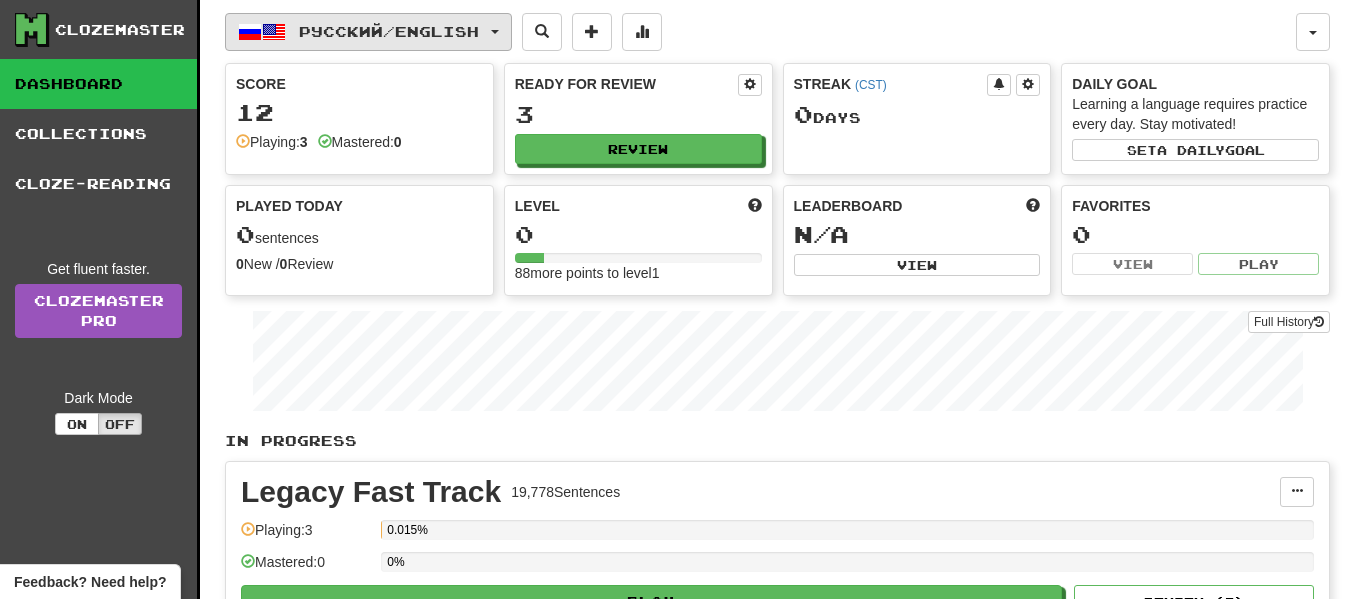 click at bounding box center (495, 32) 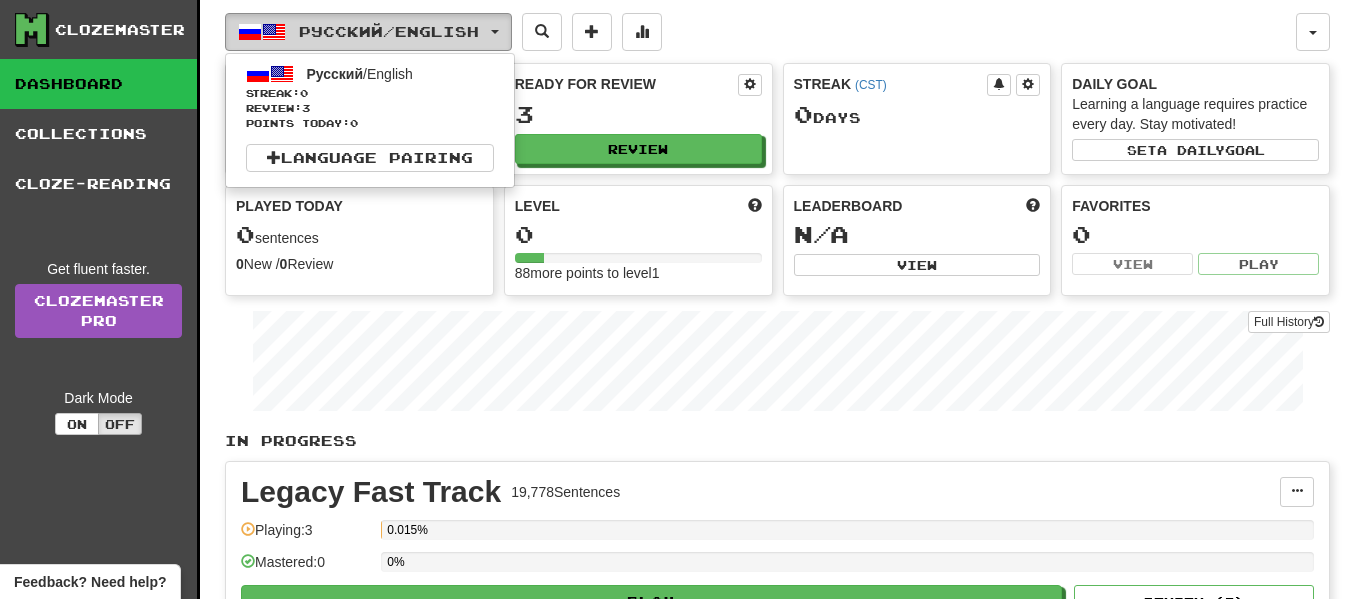 click at bounding box center (495, 32) 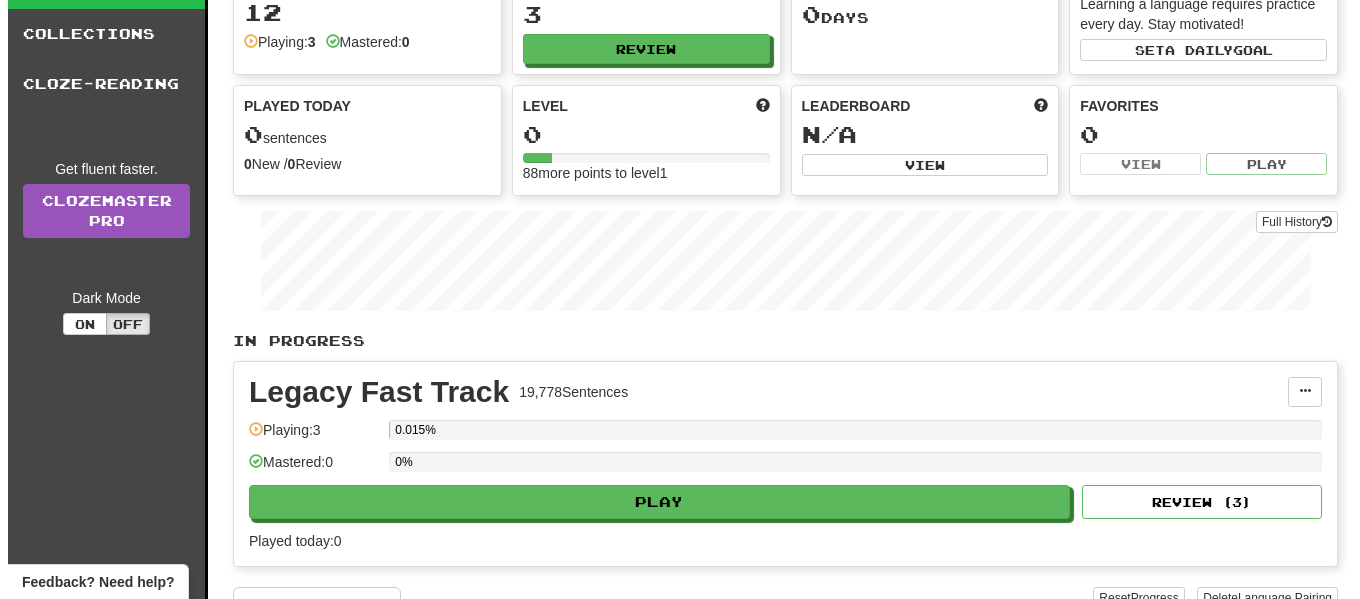 scroll, scrollTop: 200, scrollLeft: 0, axis: vertical 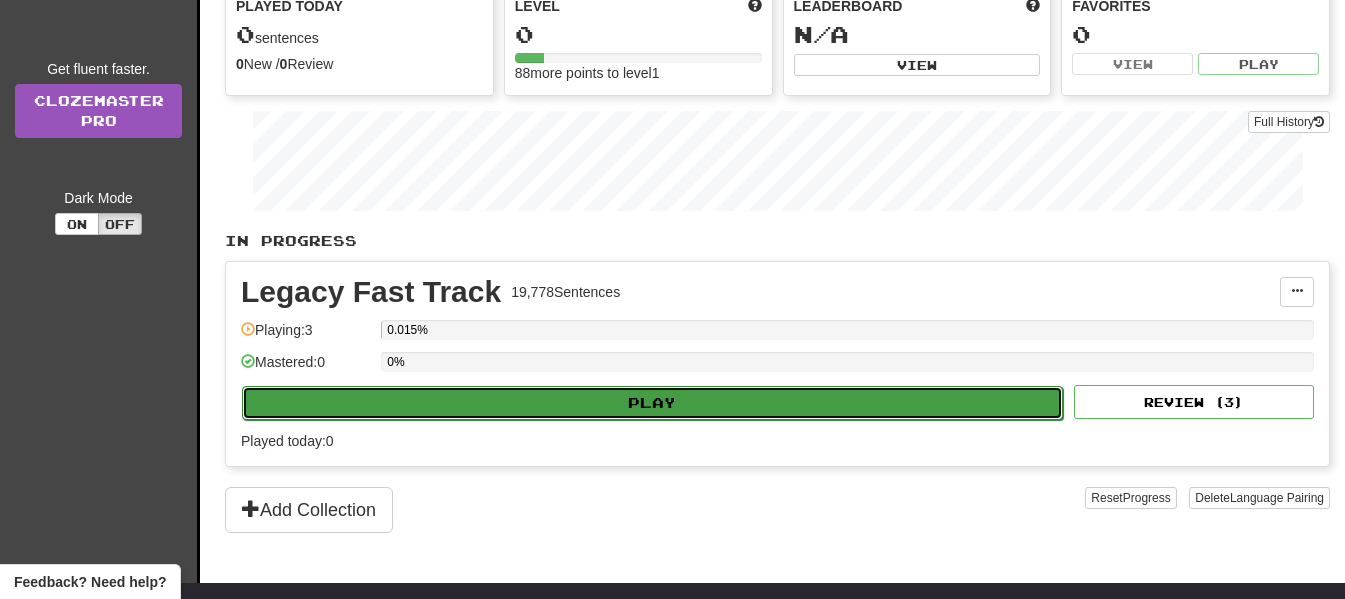 click on "Play" at bounding box center [652, 403] 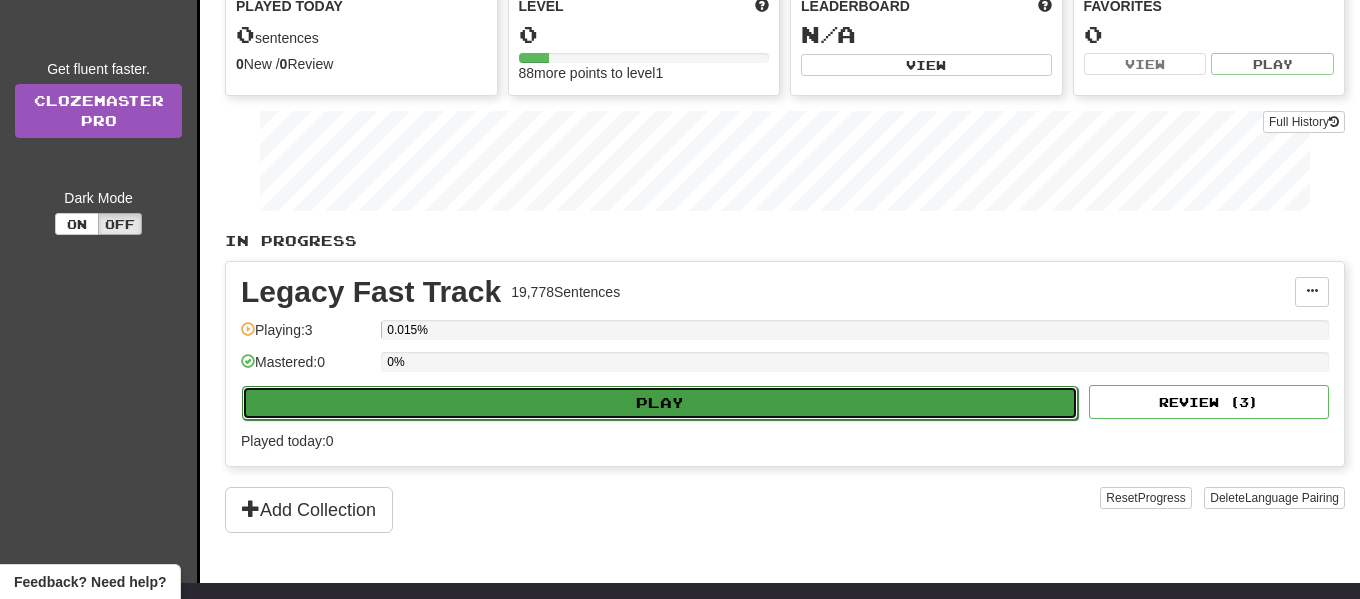 select on "**" 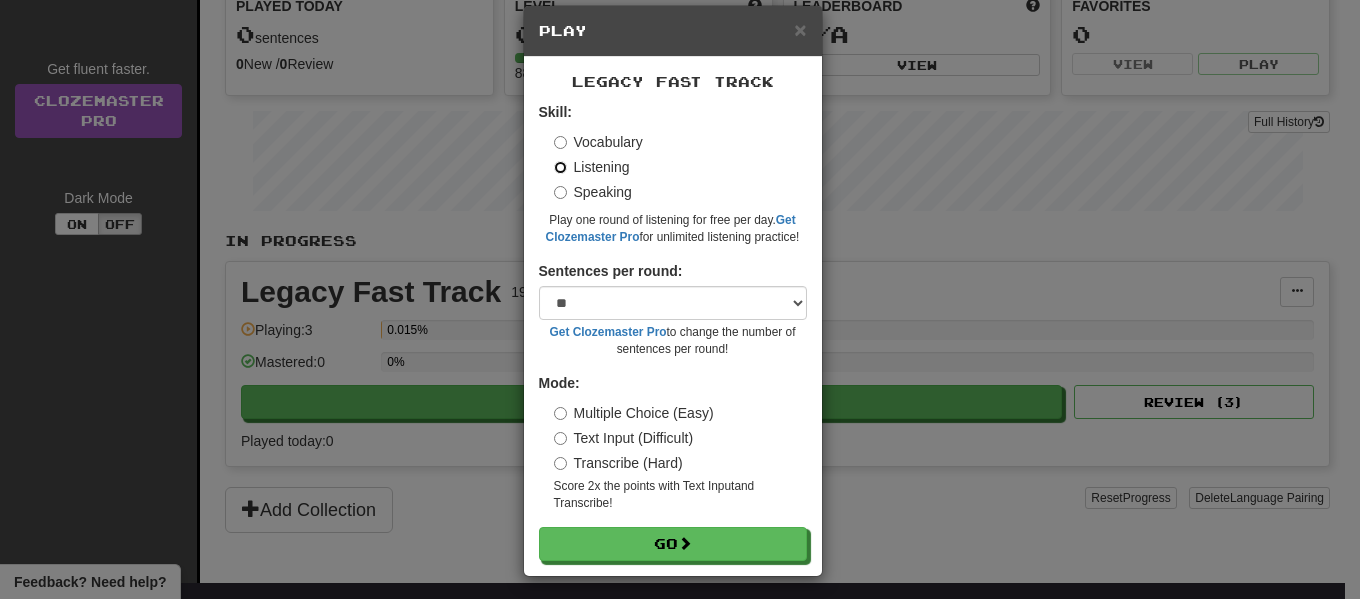 scroll, scrollTop: 33, scrollLeft: 0, axis: vertical 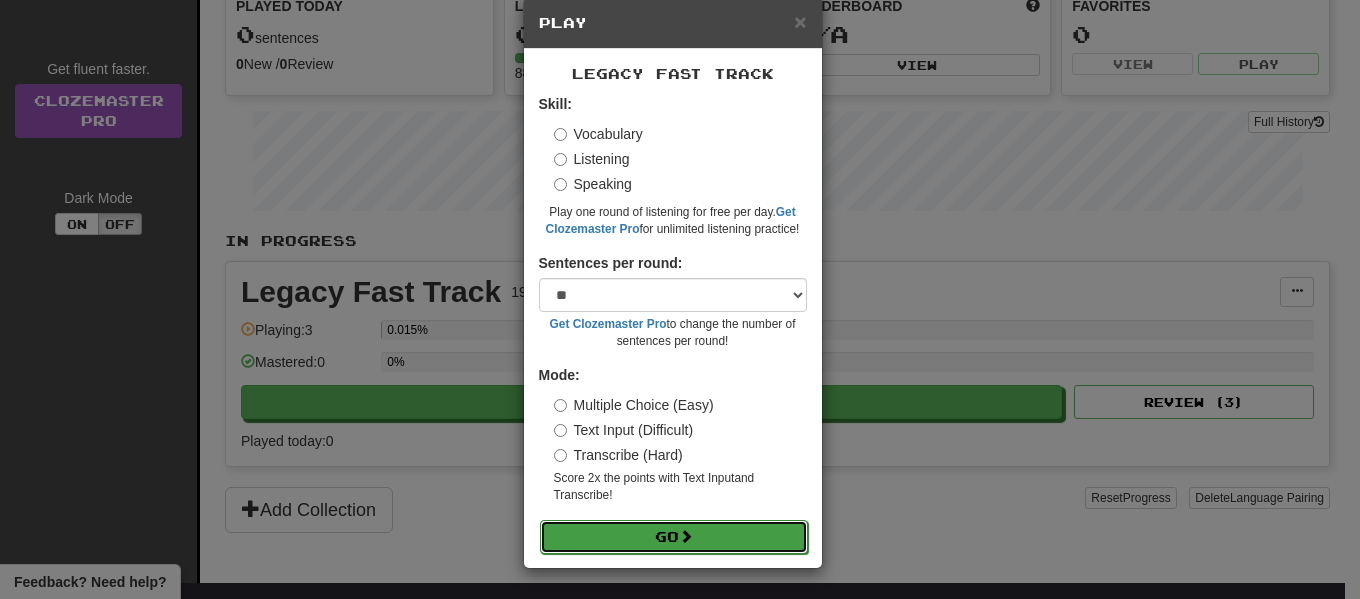 click on "Go" at bounding box center (674, 537) 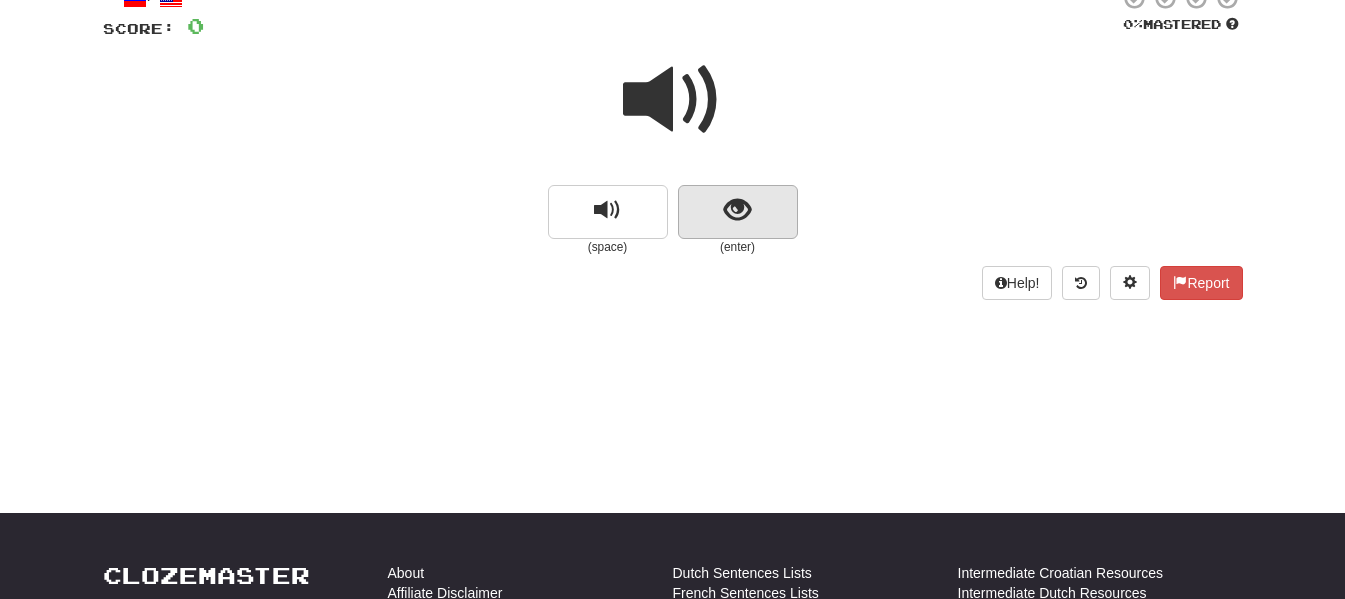 scroll, scrollTop: 100, scrollLeft: 0, axis: vertical 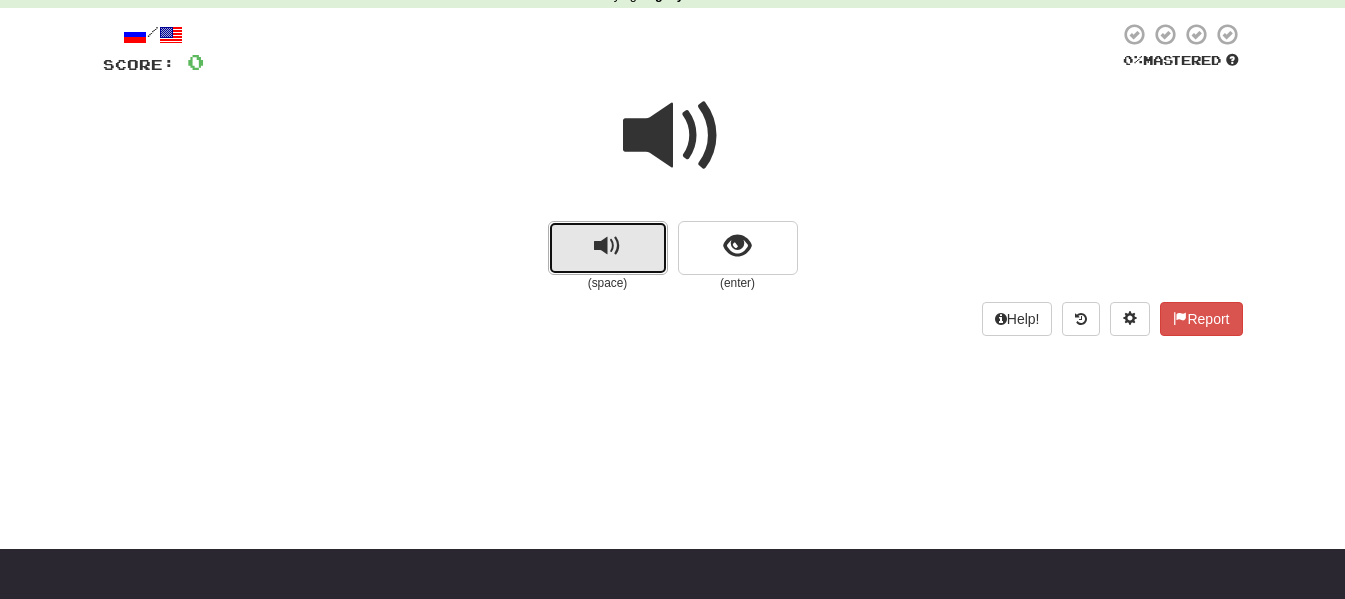 click at bounding box center [608, 248] 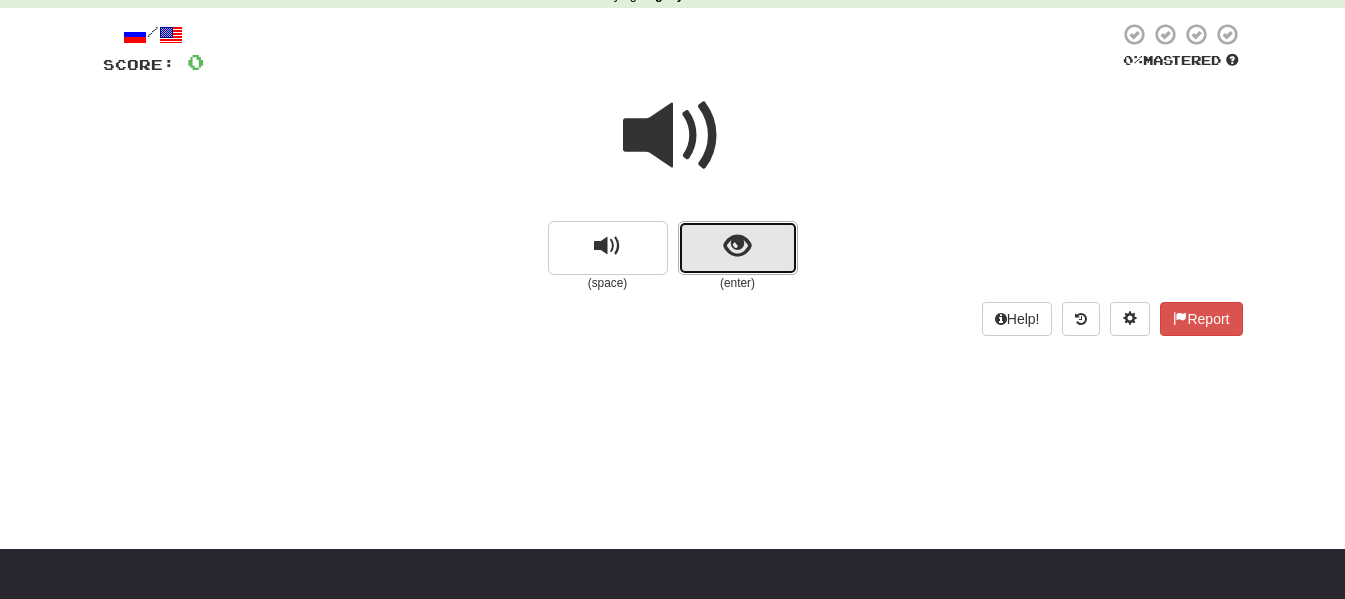 click at bounding box center [737, 246] 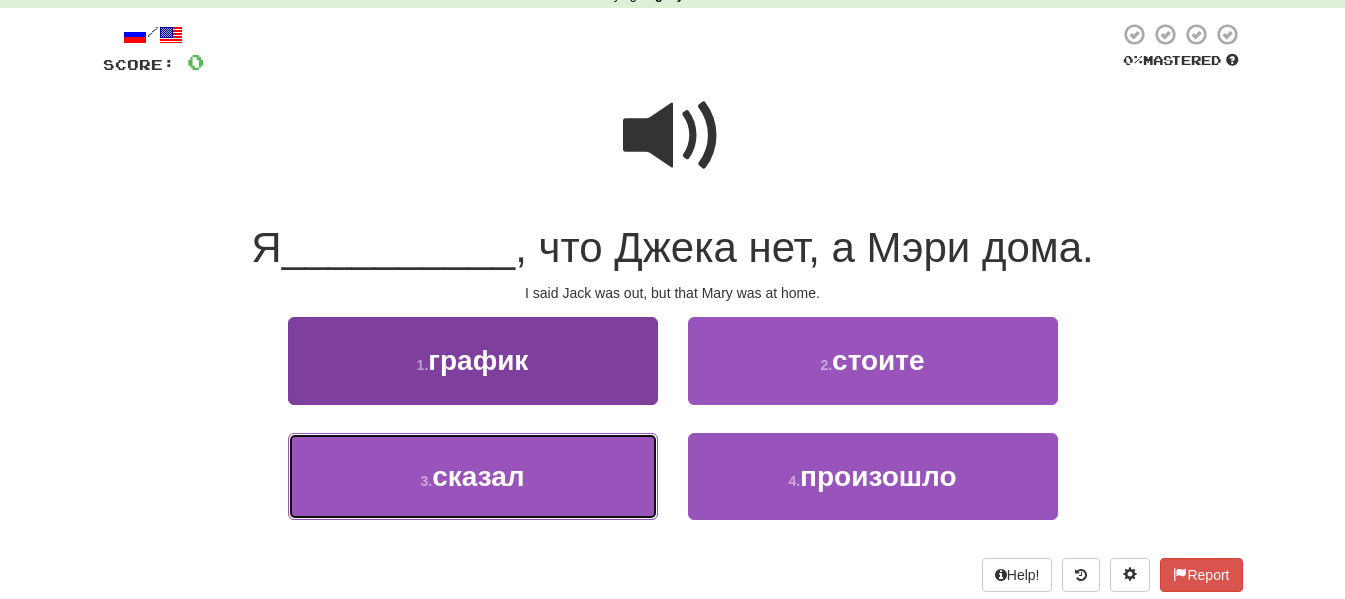 click on "3 .  сказал" at bounding box center (473, 476) 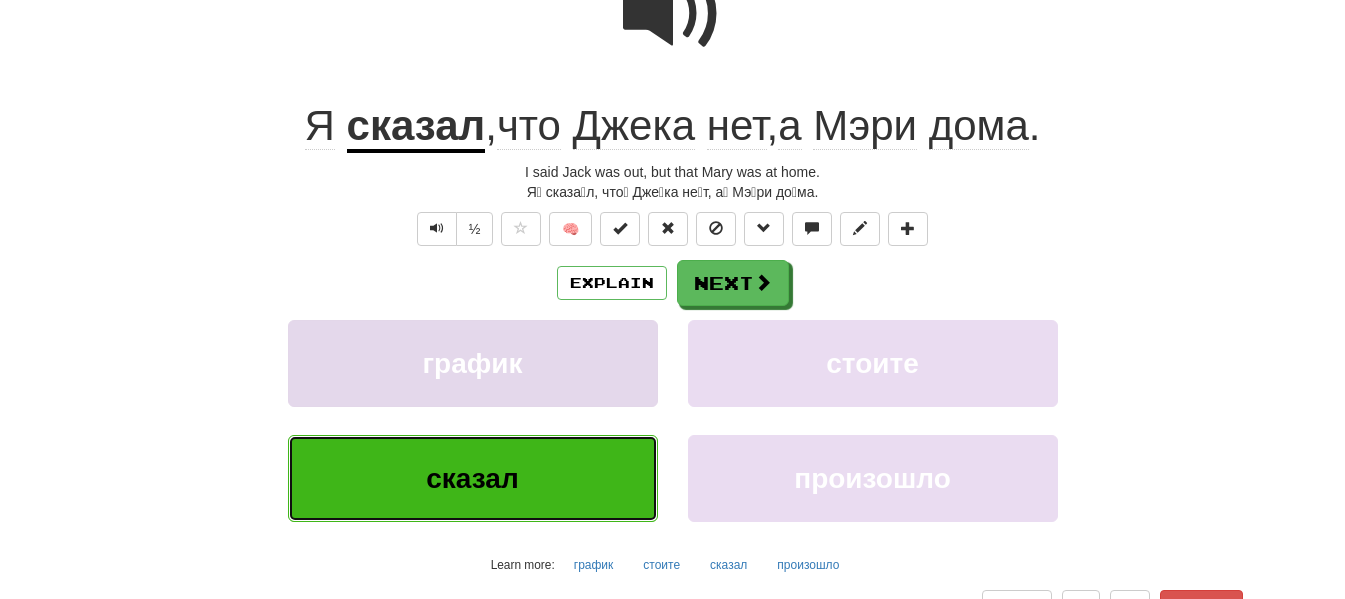 scroll, scrollTop: 200, scrollLeft: 0, axis: vertical 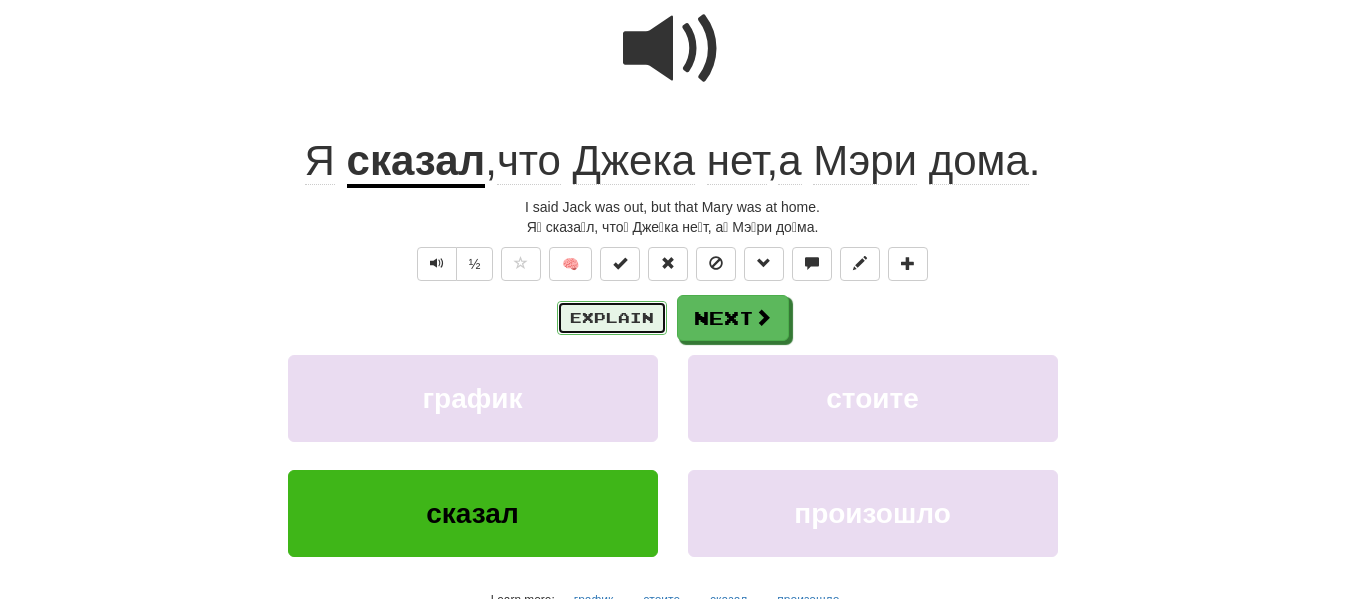 click on "Explain" at bounding box center [612, 318] 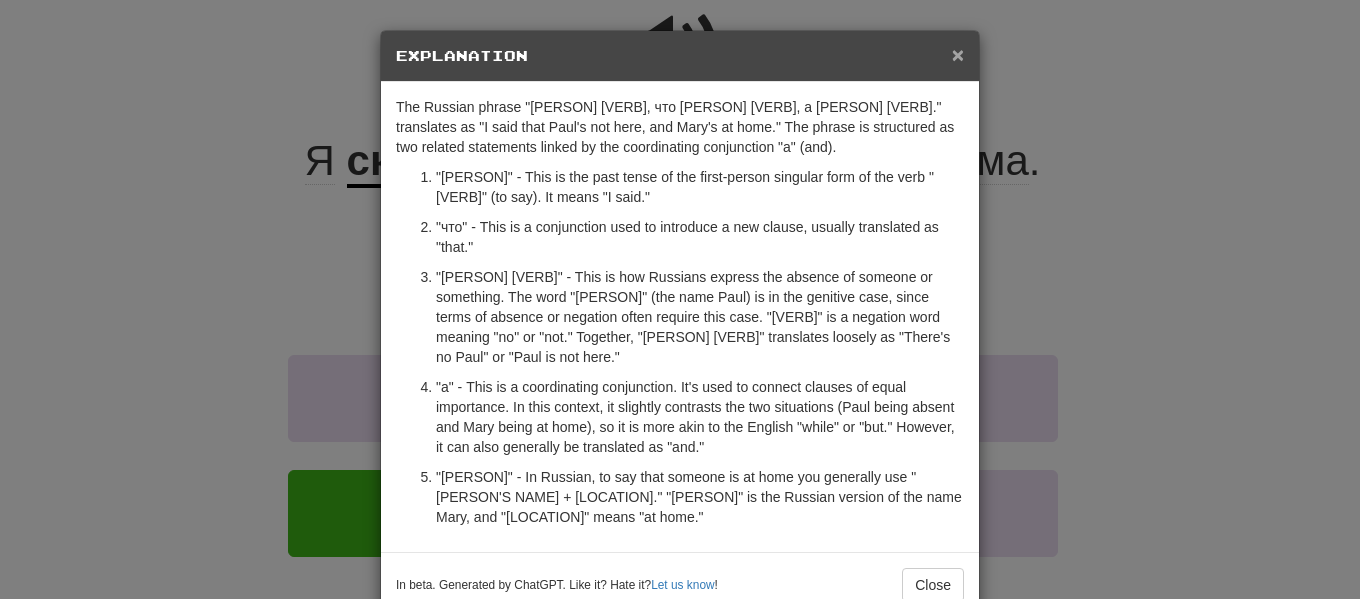 click on "×" at bounding box center (958, 54) 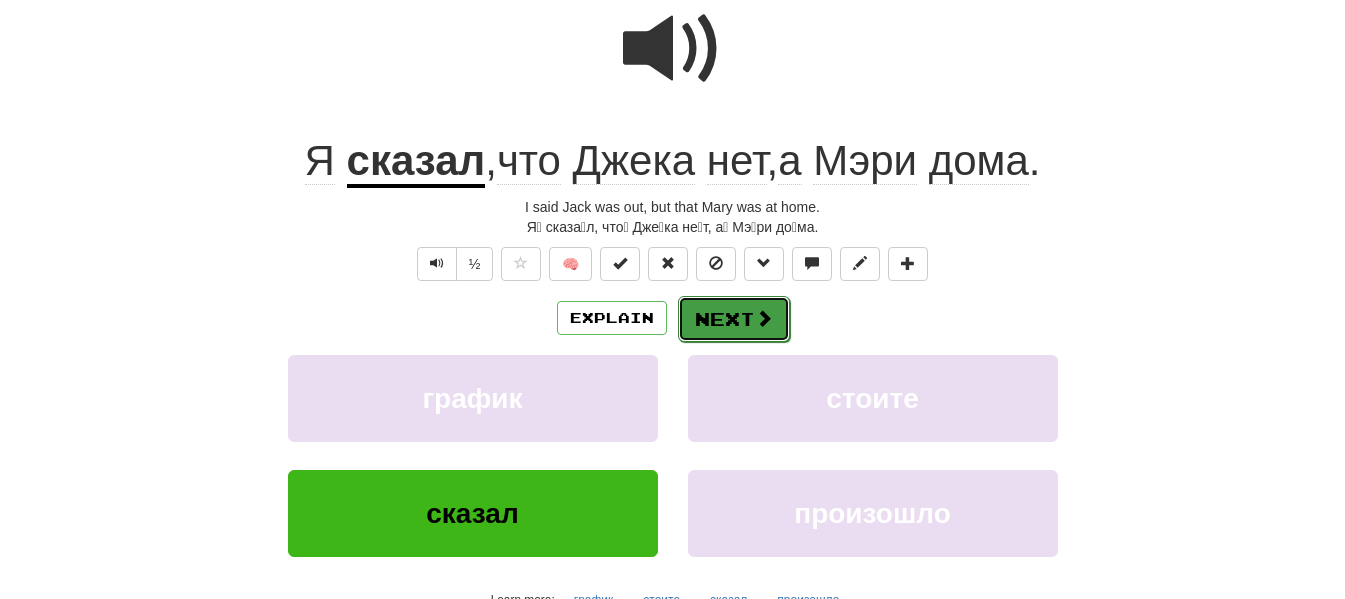 click on "Next" at bounding box center [734, 319] 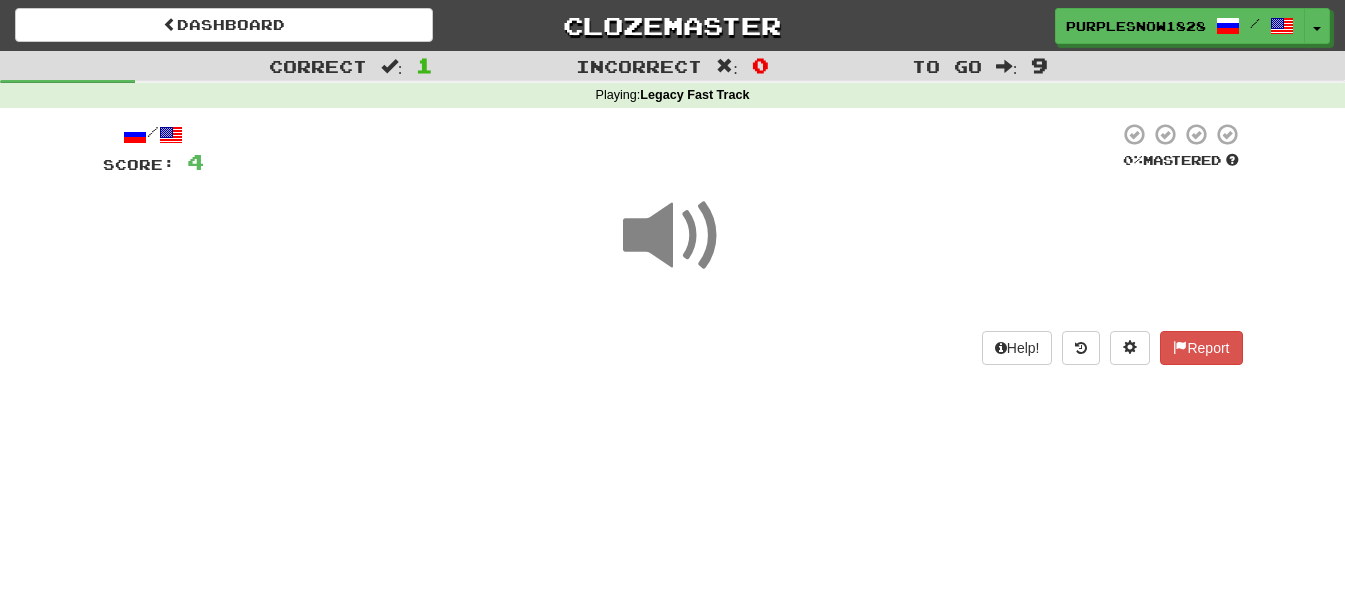 scroll, scrollTop: 100, scrollLeft: 0, axis: vertical 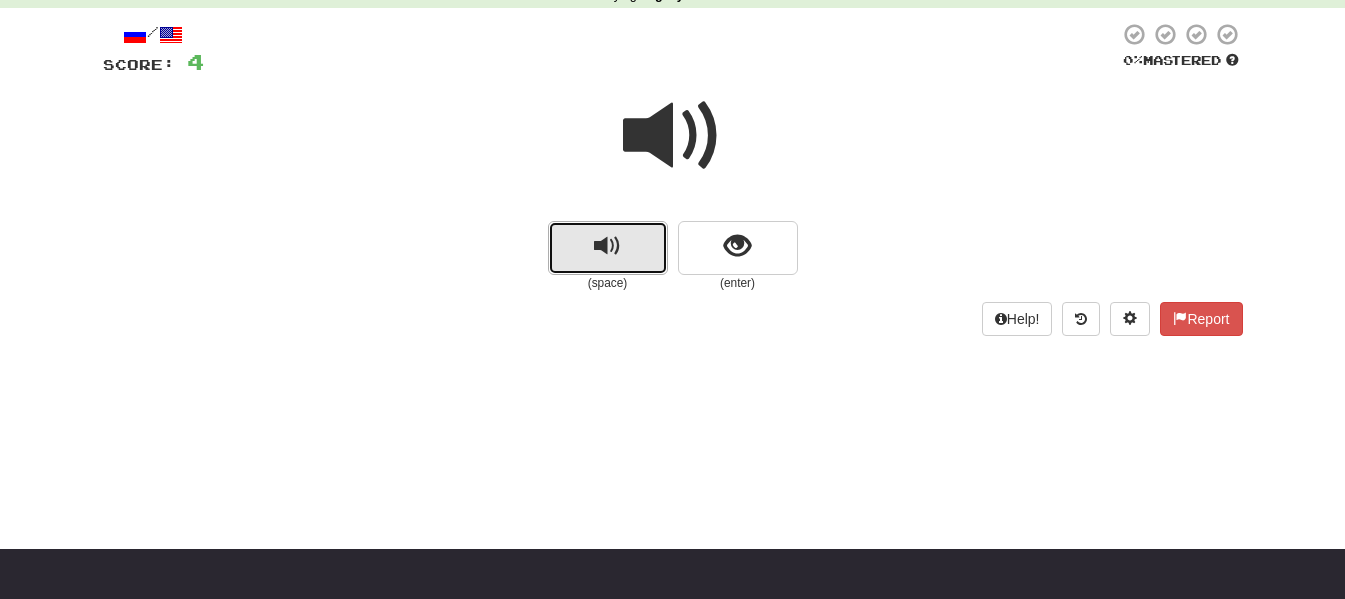 click at bounding box center [608, 248] 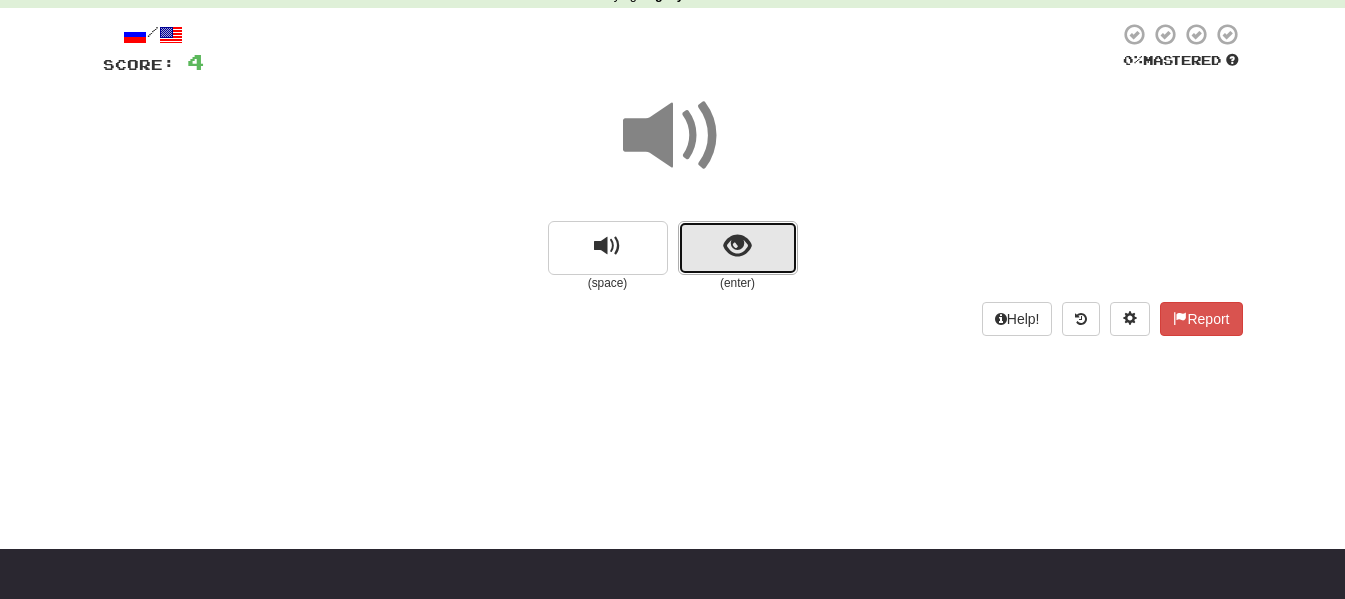 click at bounding box center (737, 246) 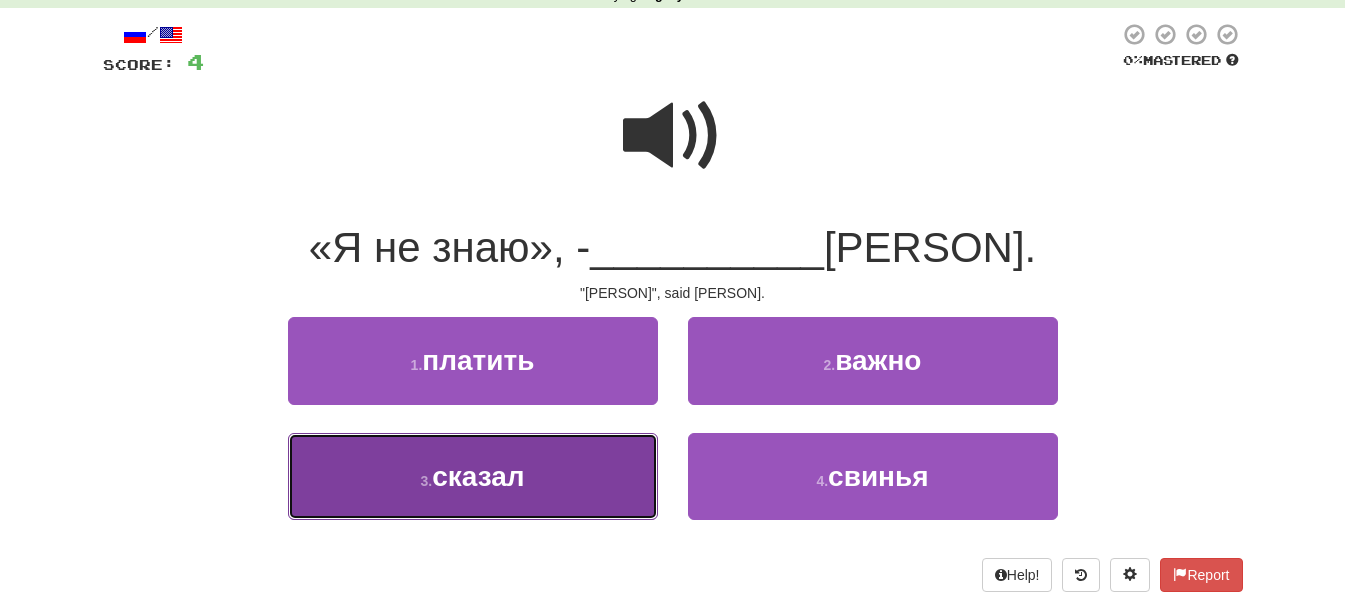 click on "3 .  сказал" at bounding box center [473, 476] 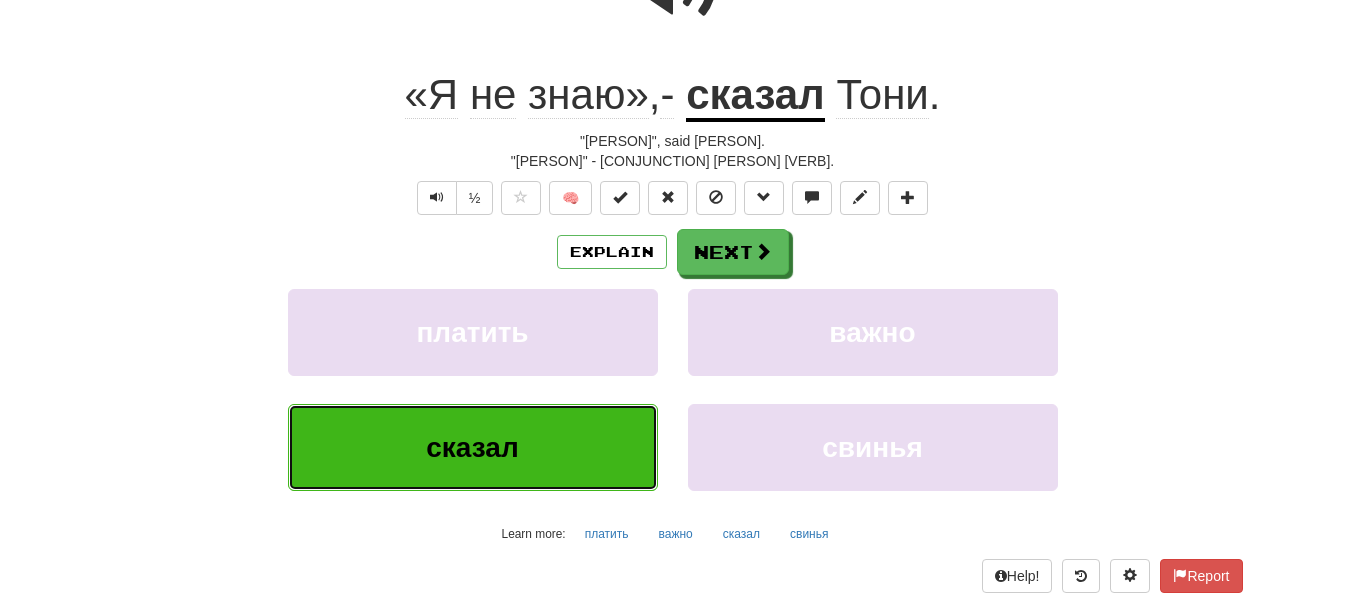scroll, scrollTop: 300, scrollLeft: 0, axis: vertical 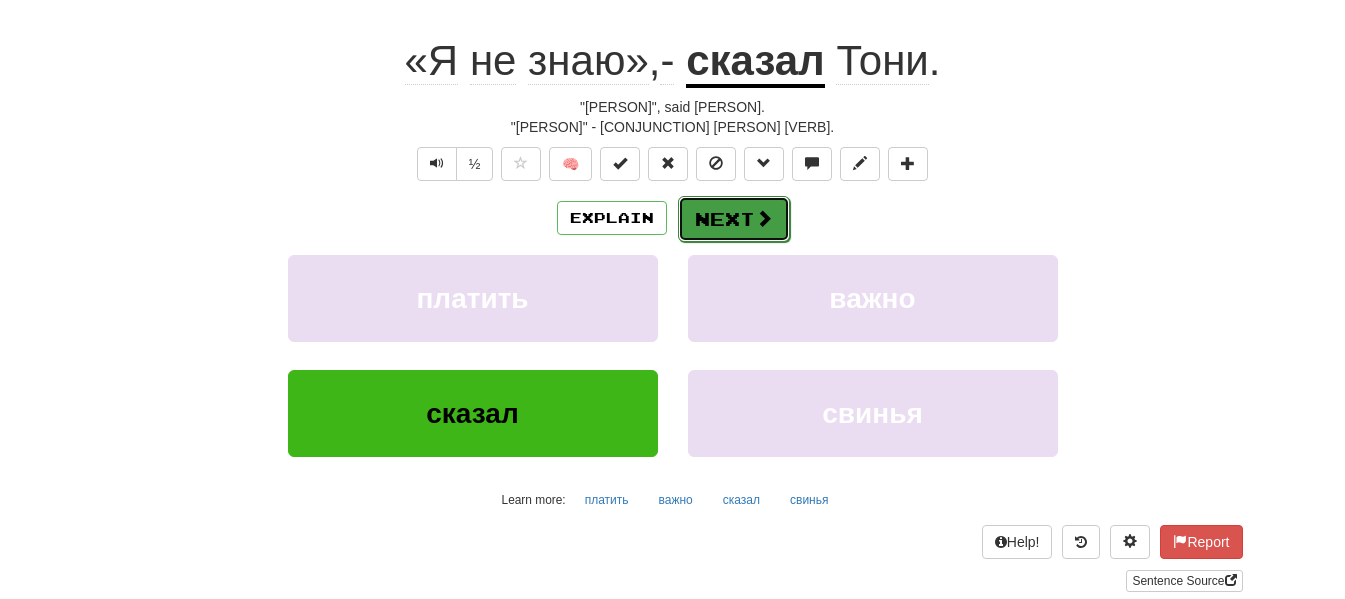 click on "Next" at bounding box center [734, 219] 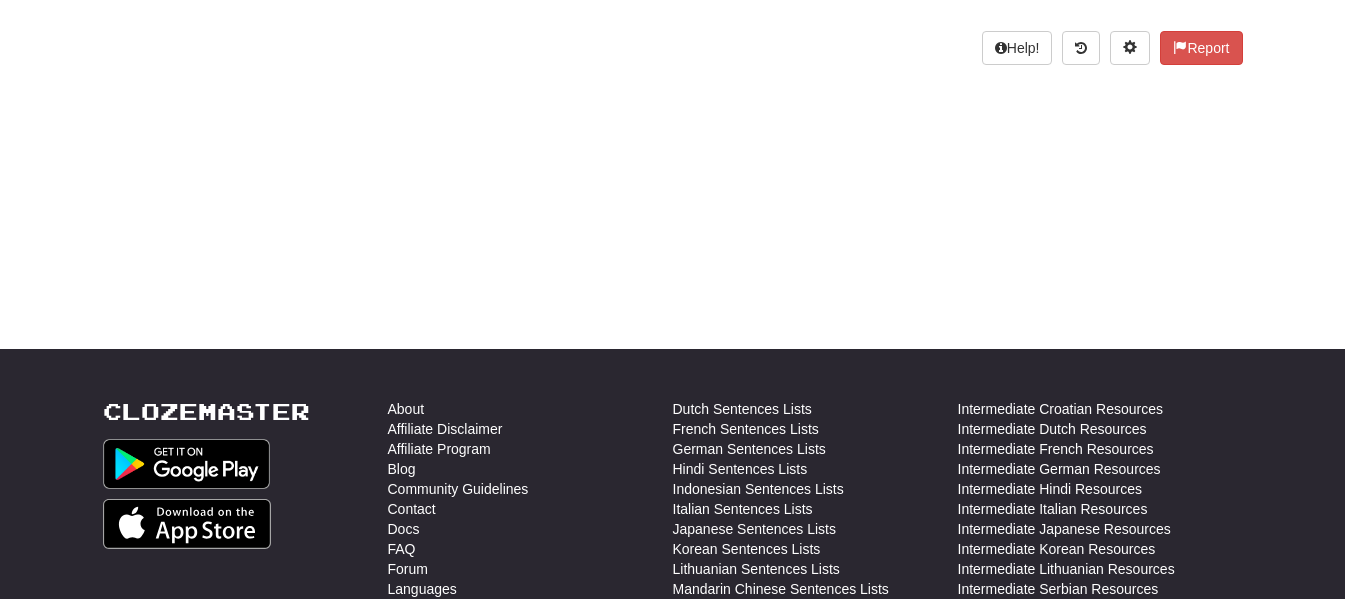 scroll, scrollTop: 16, scrollLeft: 0, axis: vertical 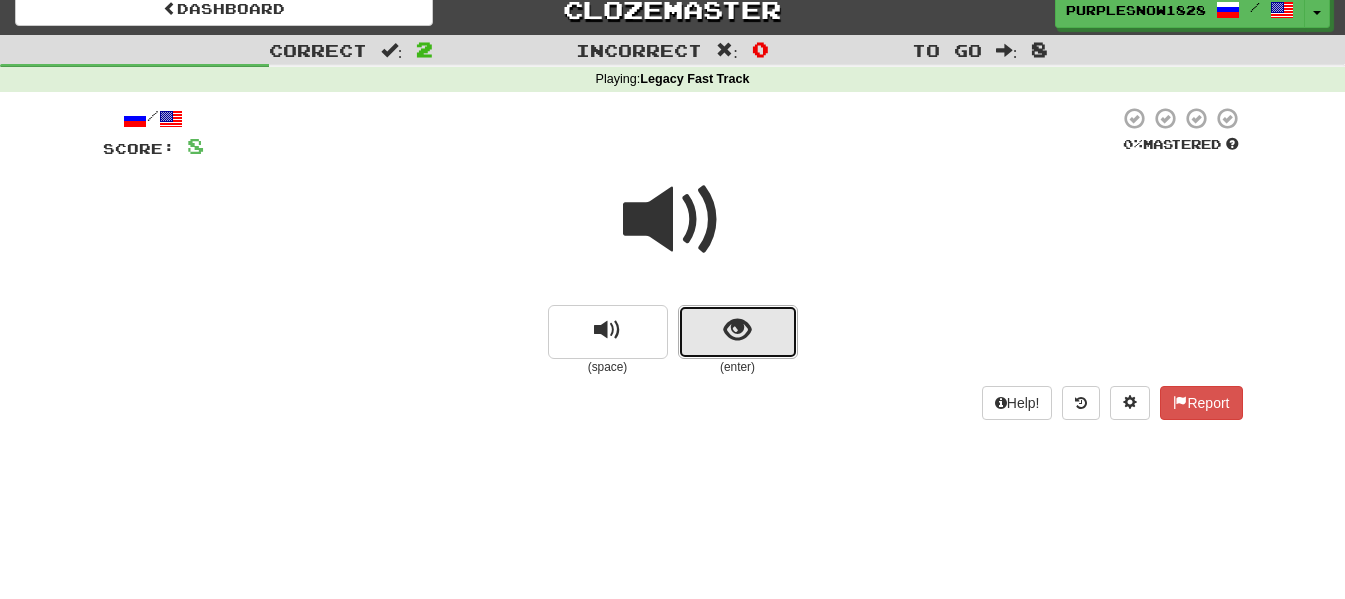 click at bounding box center (738, 332) 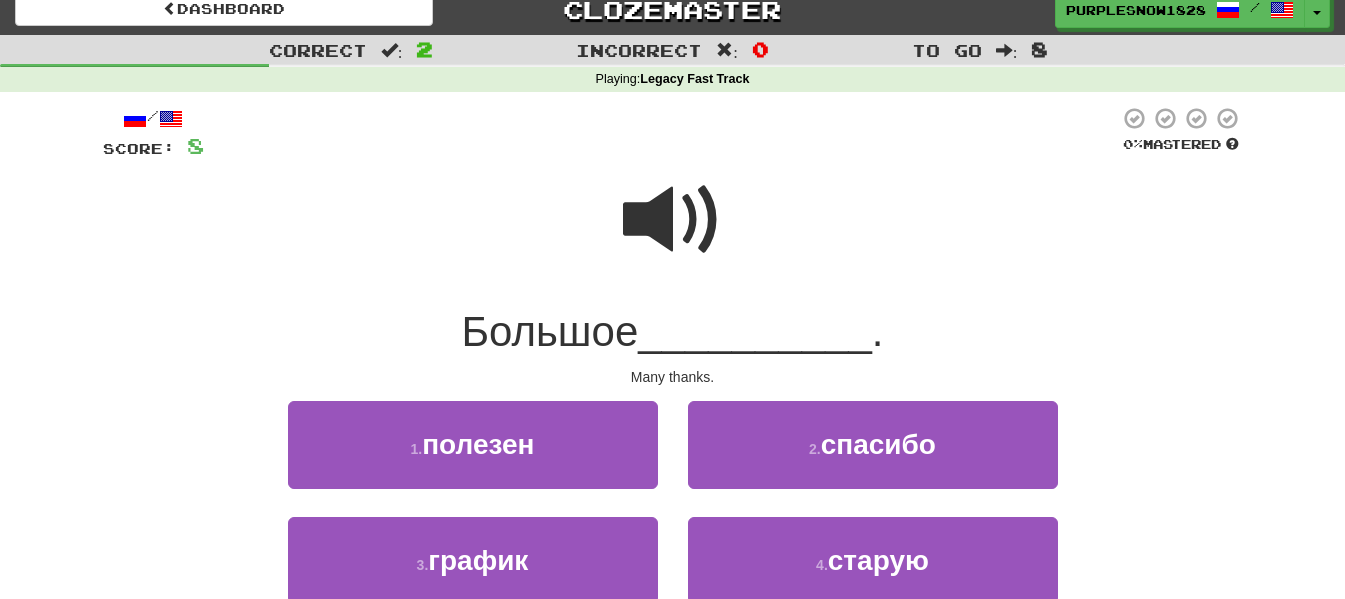 scroll, scrollTop: 116, scrollLeft: 0, axis: vertical 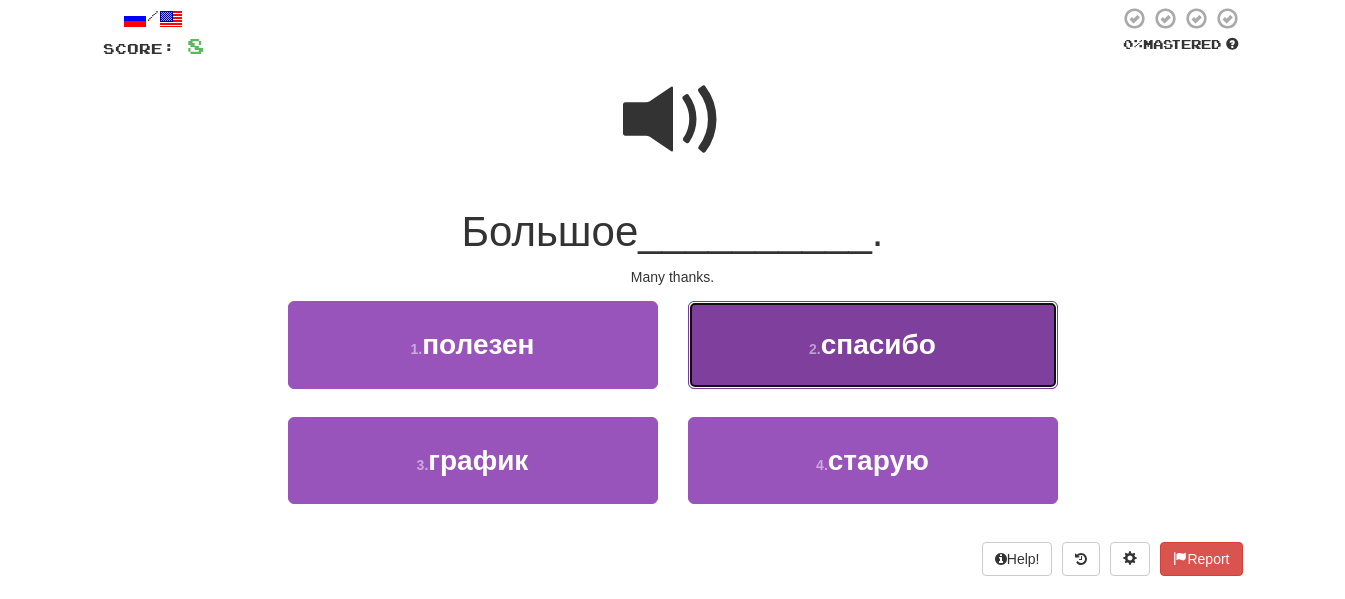 click on "2 .  спасибо" at bounding box center (873, 344) 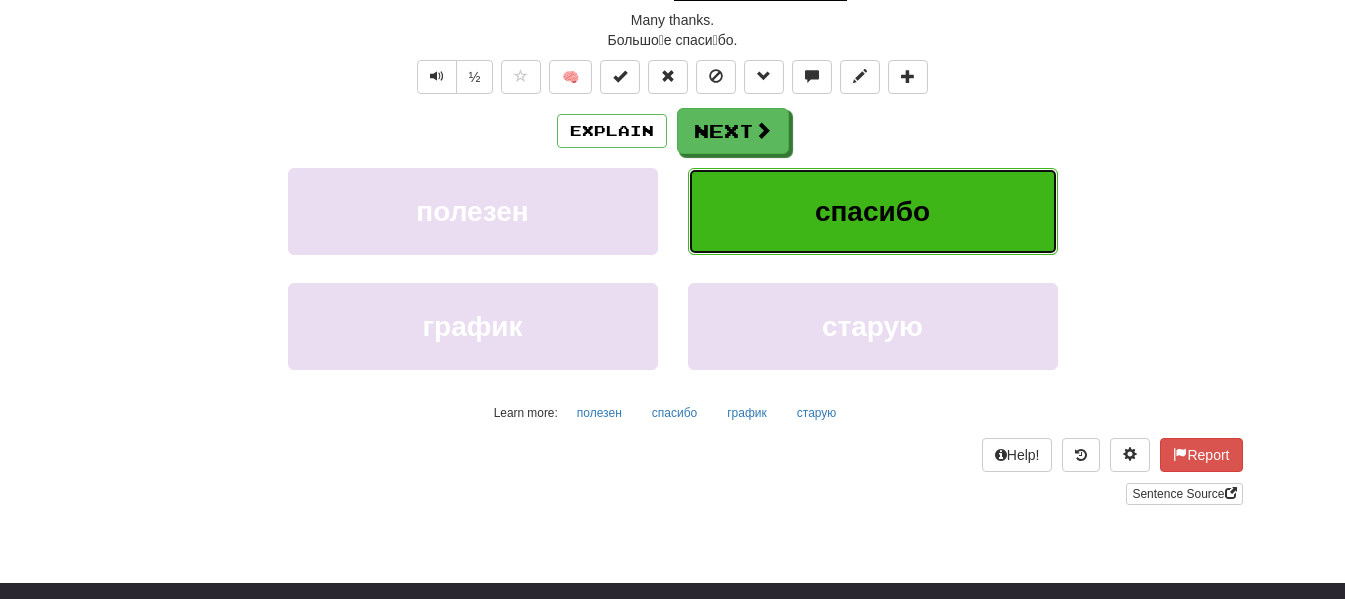 scroll, scrollTop: 116, scrollLeft: 0, axis: vertical 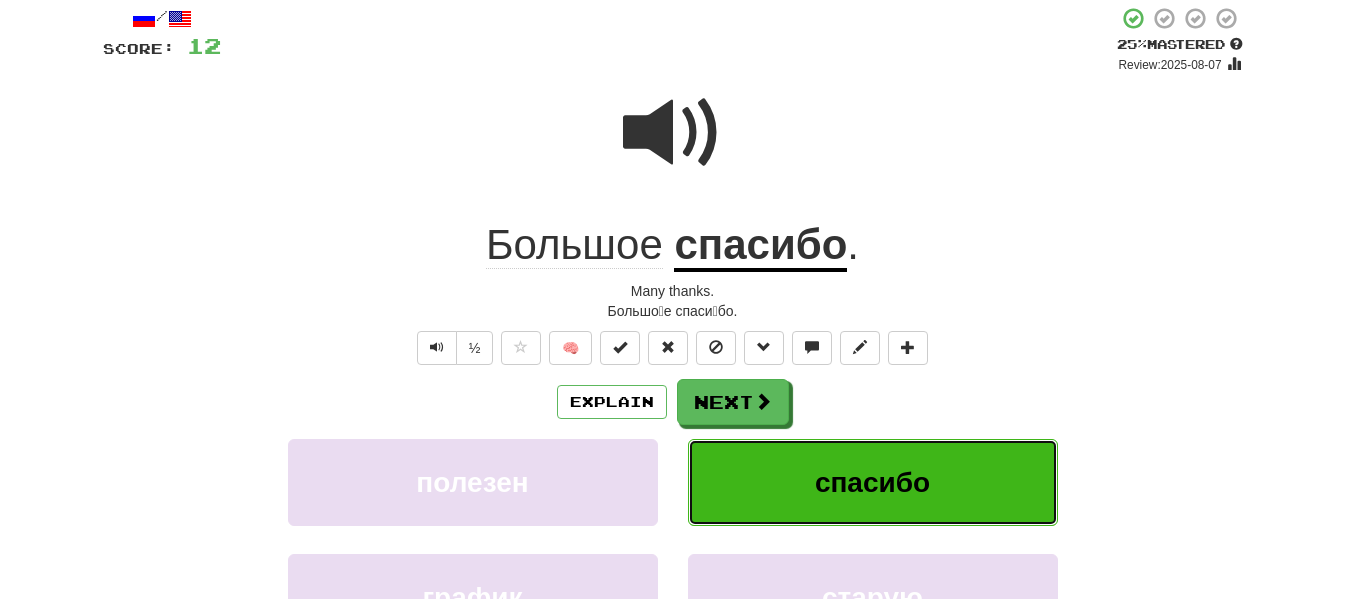 click on "спасибо" at bounding box center (873, 482) 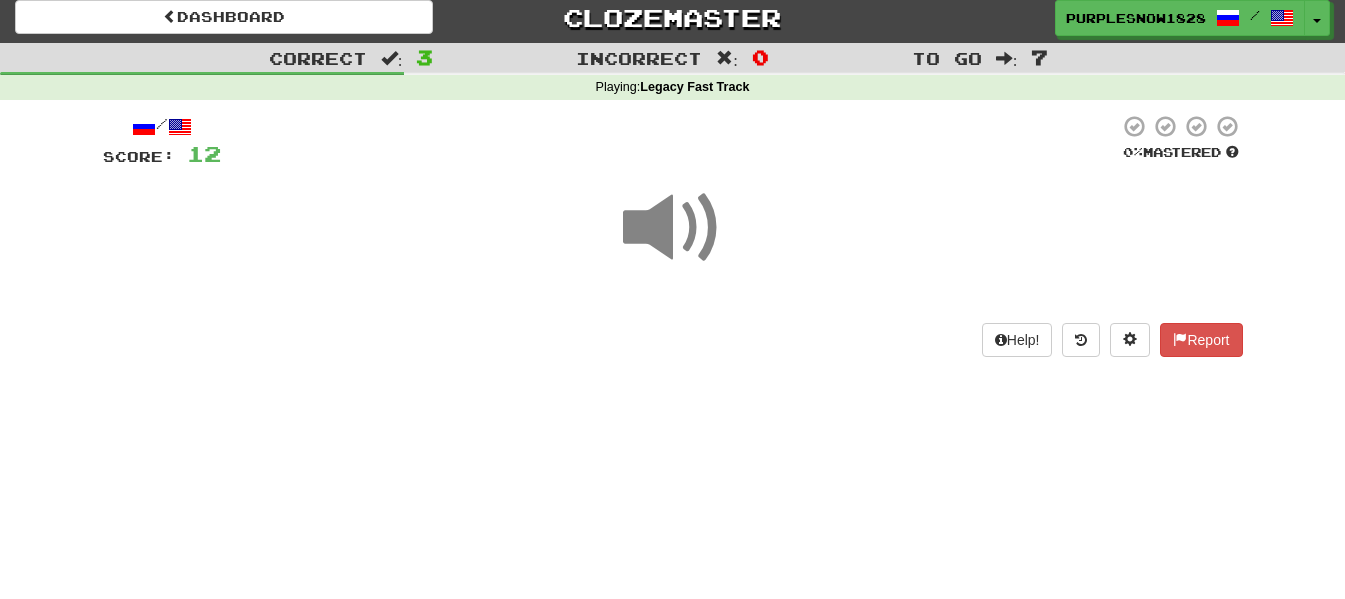 scroll, scrollTop: 0, scrollLeft: 0, axis: both 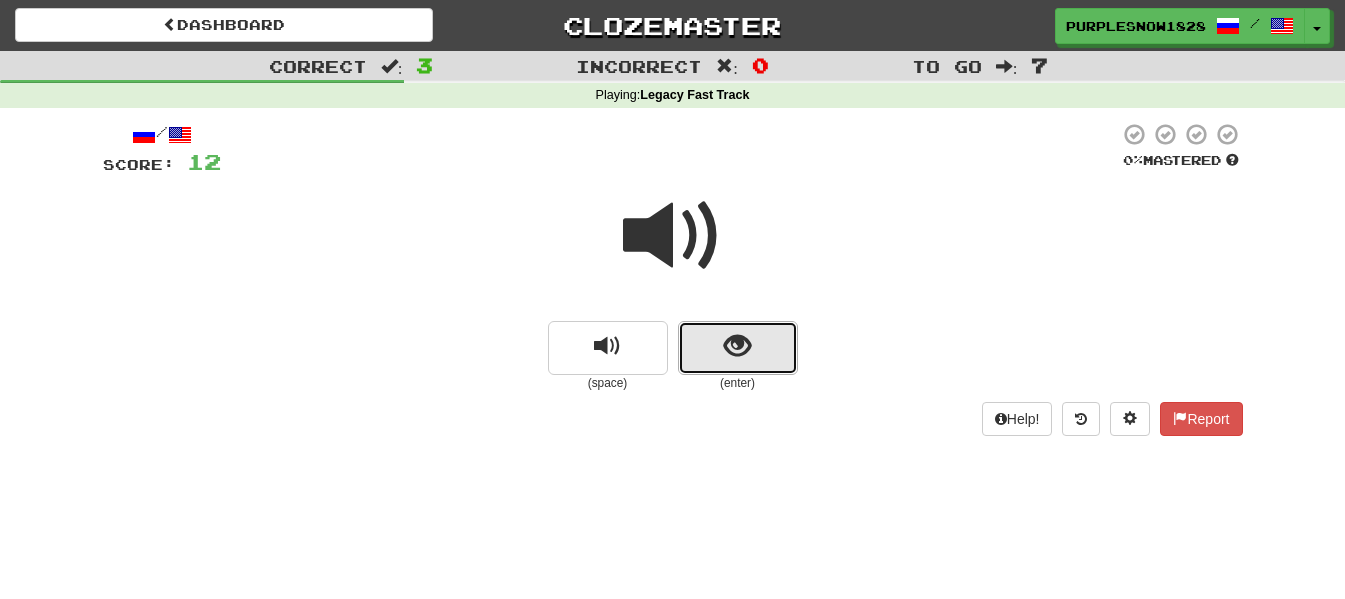 click at bounding box center [738, 348] 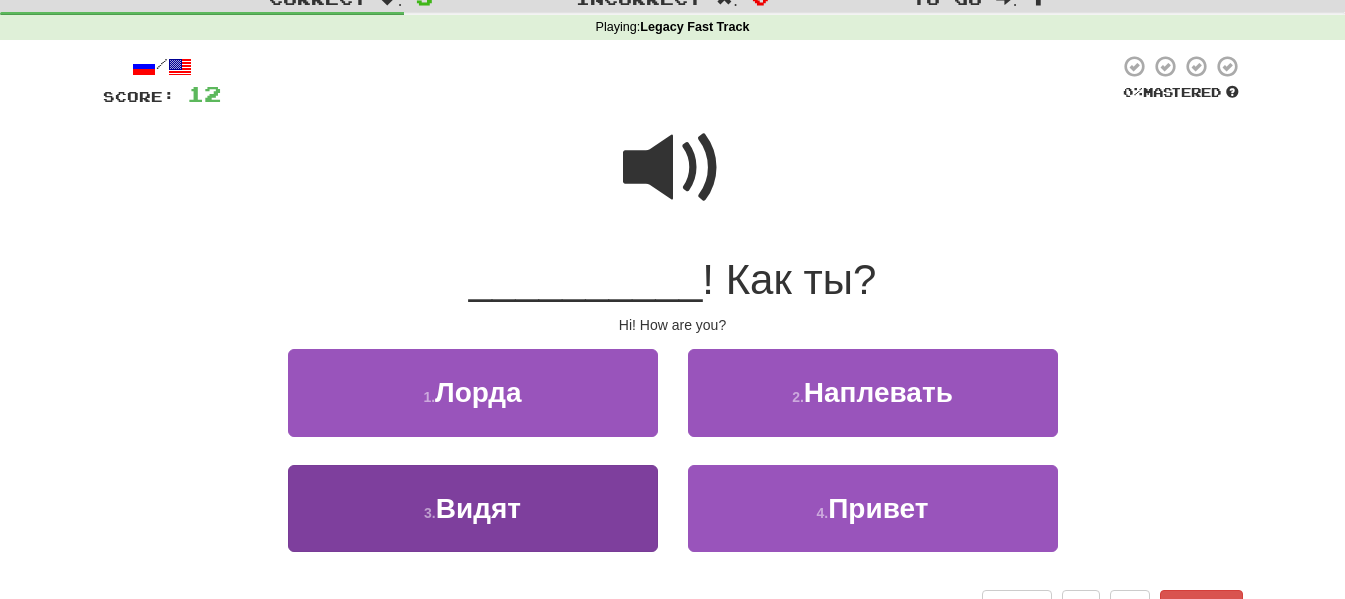 scroll, scrollTop: 100, scrollLeft: 0, axis: vertical 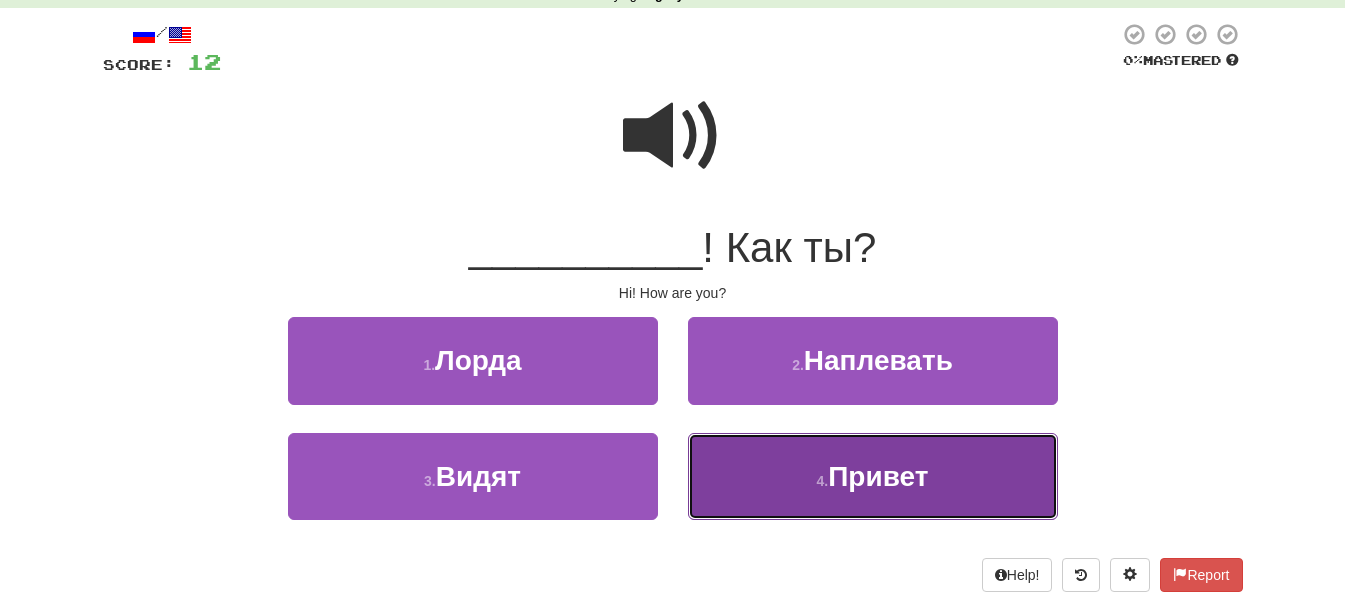 click on "4 .  Привет" at bounding box center (873, 476) 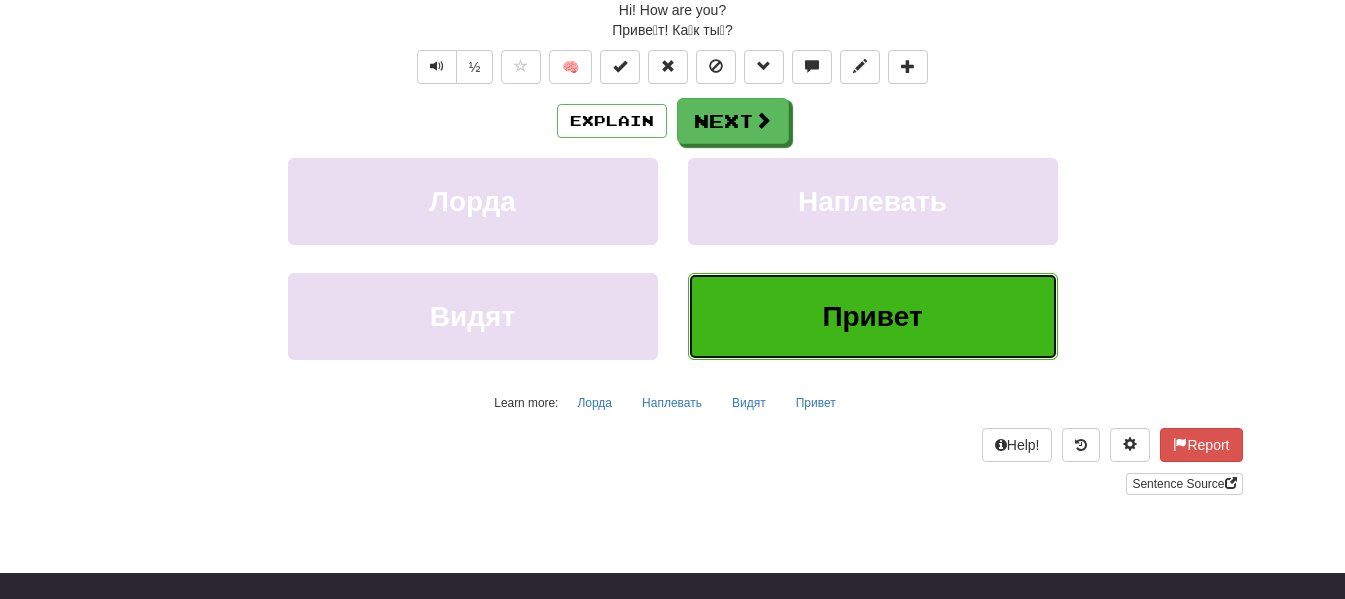 scroll, scrollTop: 100, scrollLeft: 0, axis: vertical 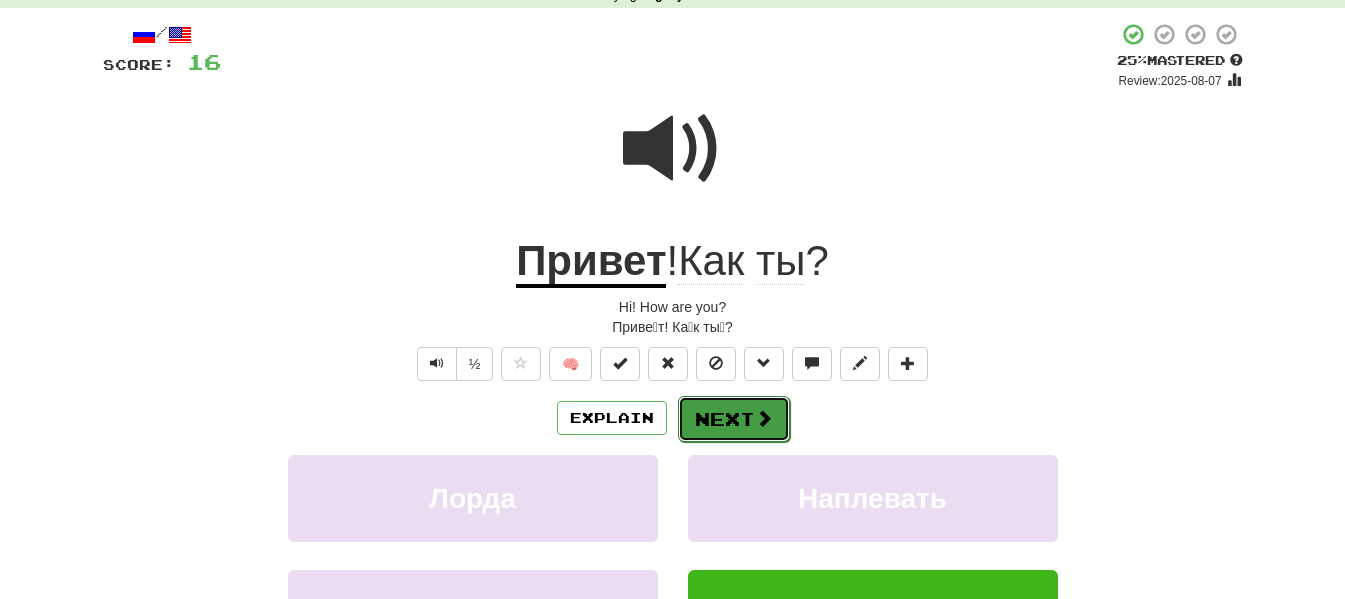 click at bounding box center [764, 418] 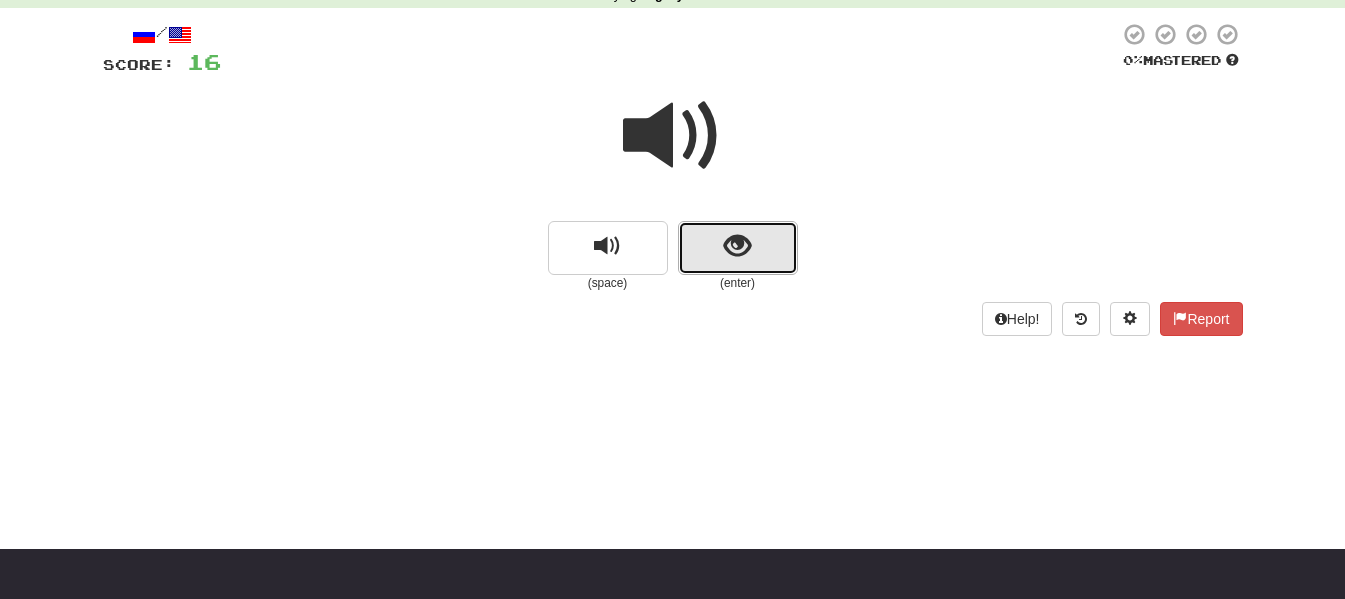 click at bounding box center [737, 246] 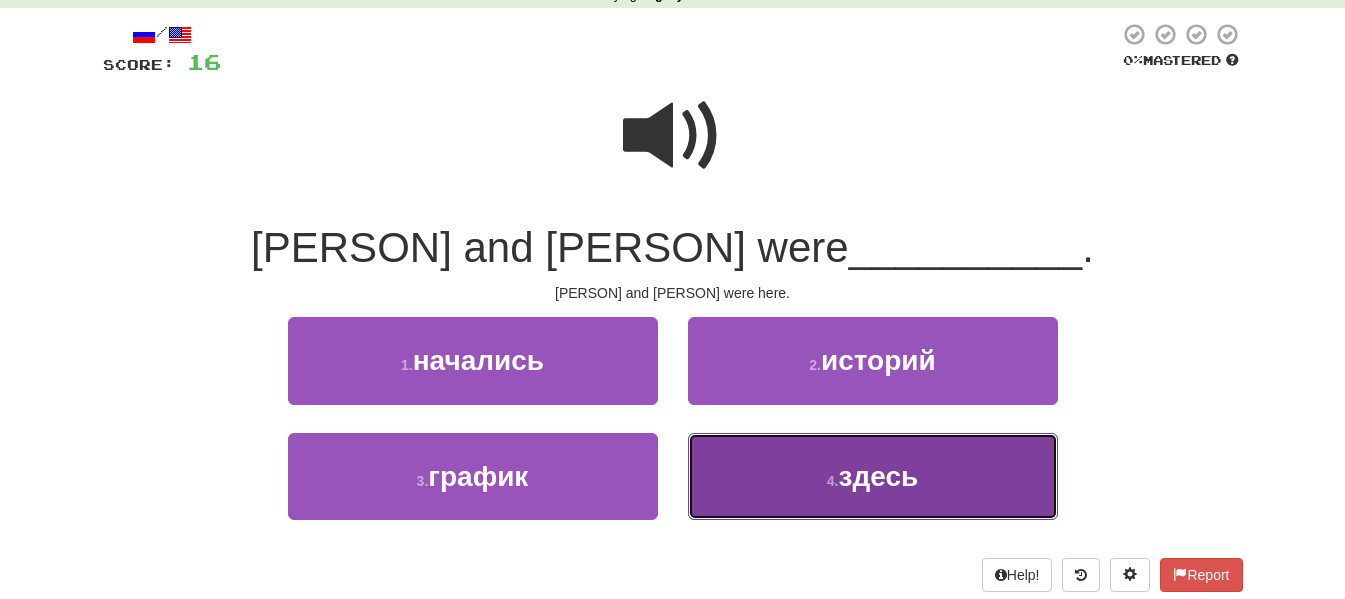 click on "4 .  здесь" at bounding box center (873, 476) 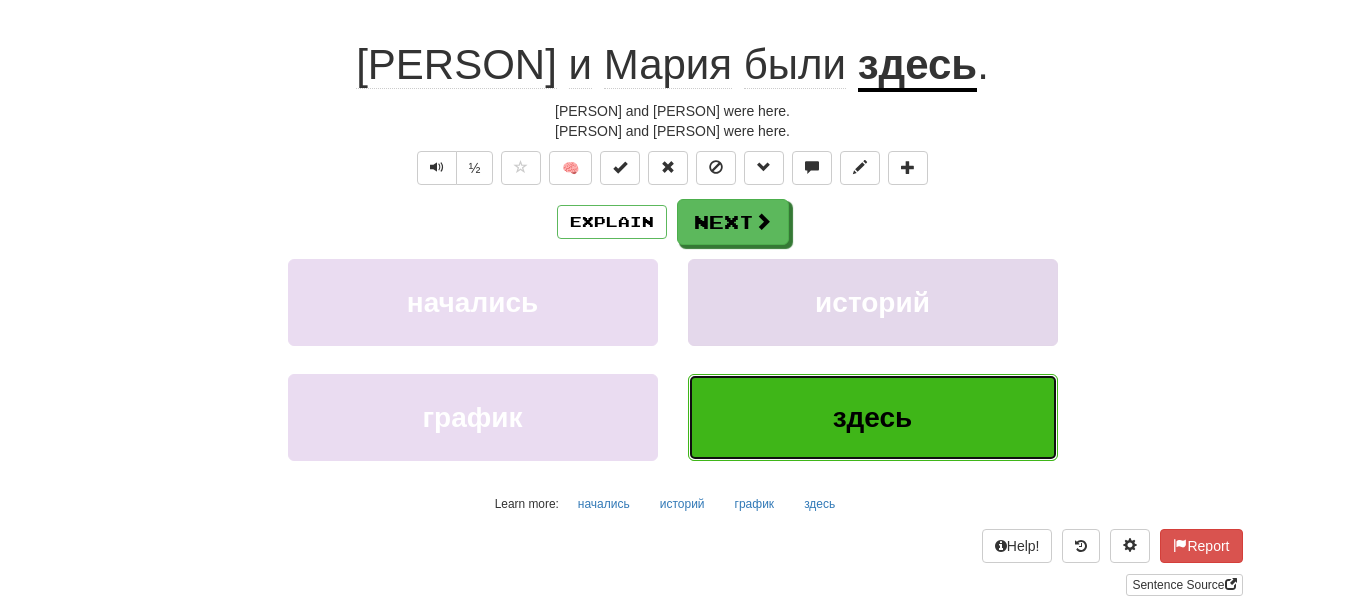 scroll, scrollTop: 300, scrollLeft: 0, axis: vertical 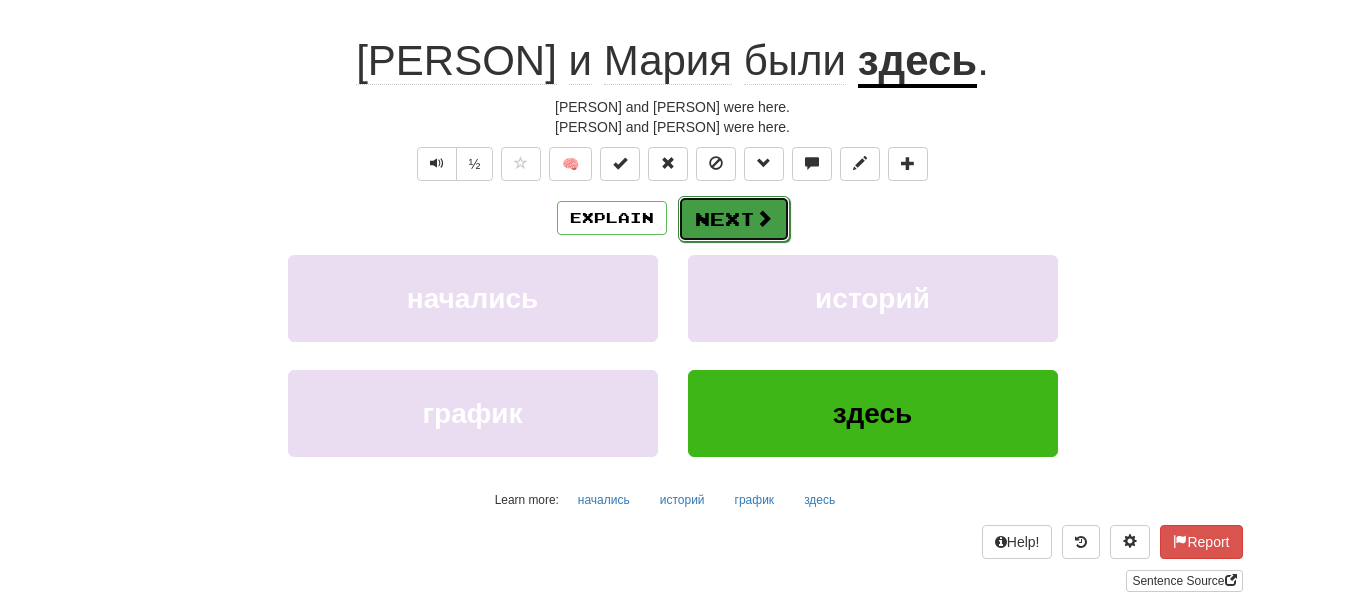 click on "Next" at bounding box center [734, 219] 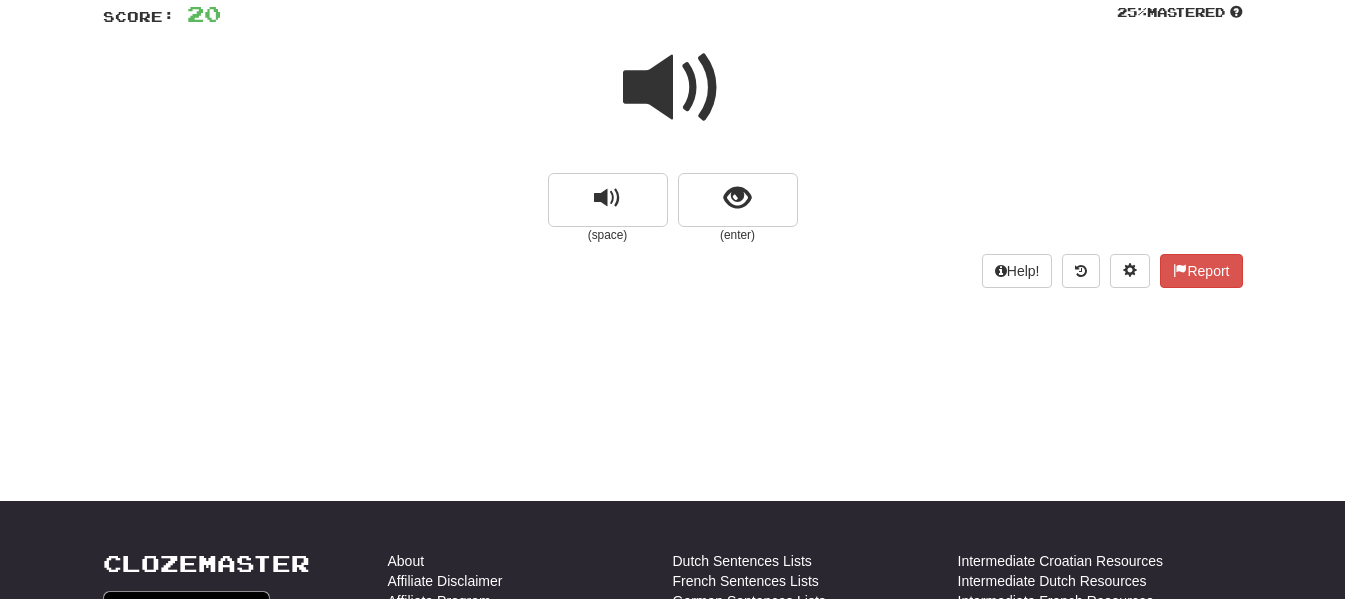 scroll, scrollTop: 100, scrollLeft: 0, axis: vertical 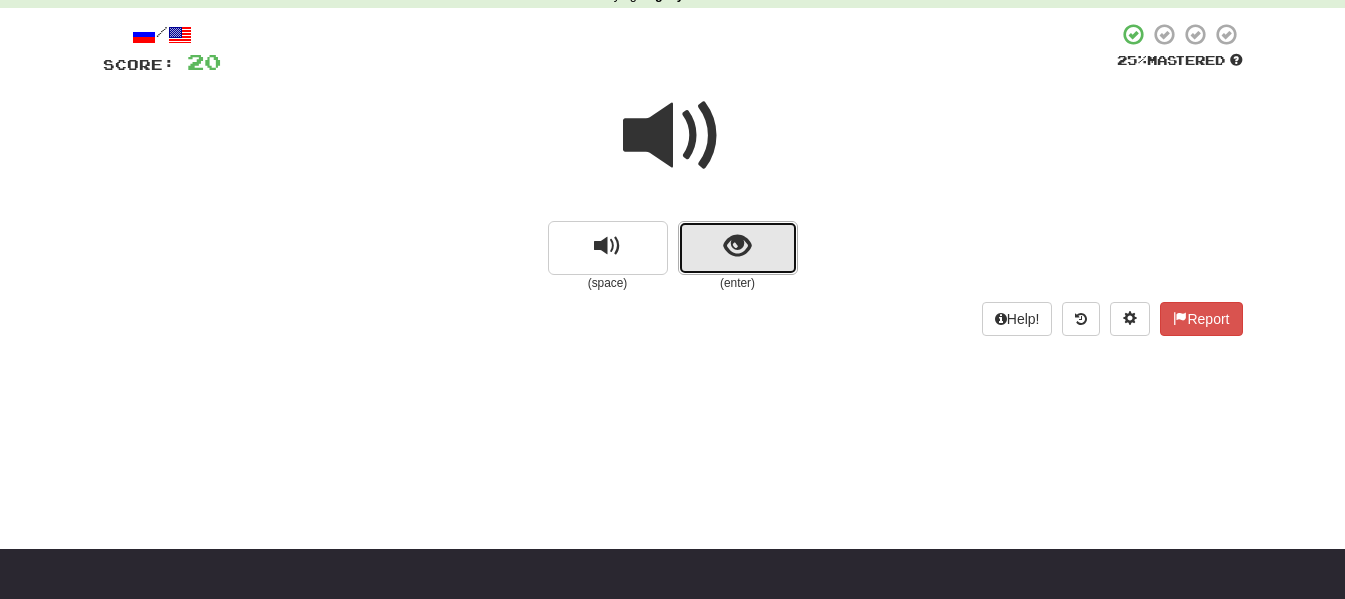 click at bounding box center [737, 246] 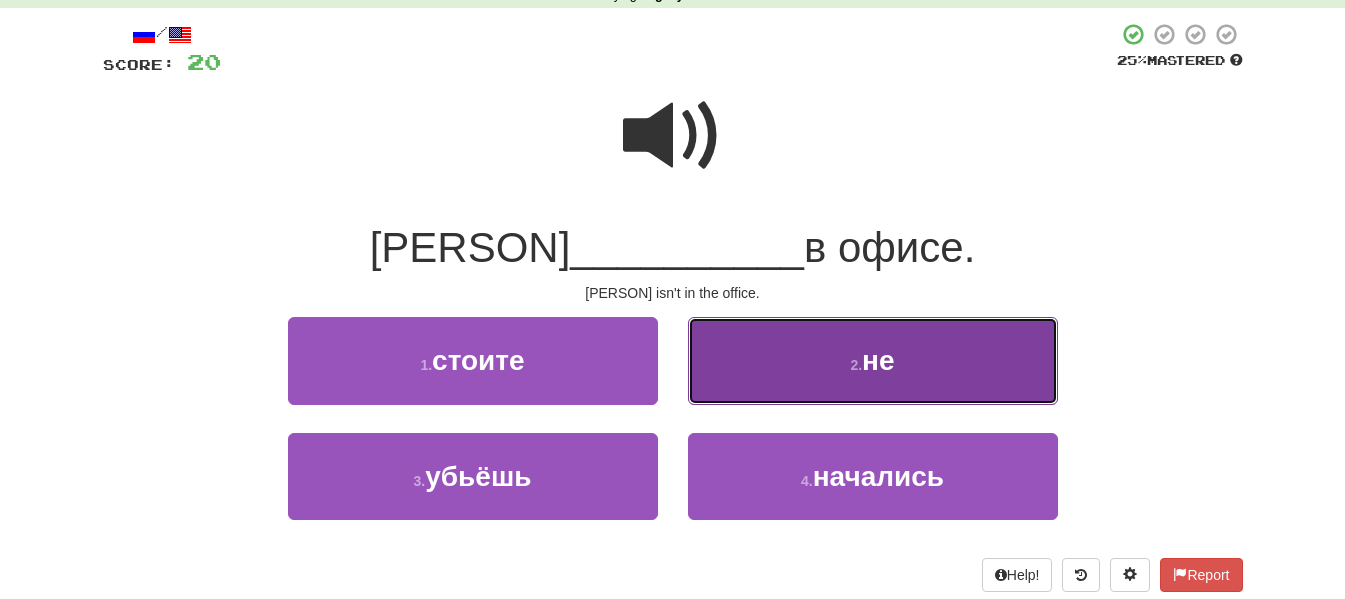 click on "2 .  не" at bounding box center [873, 360] 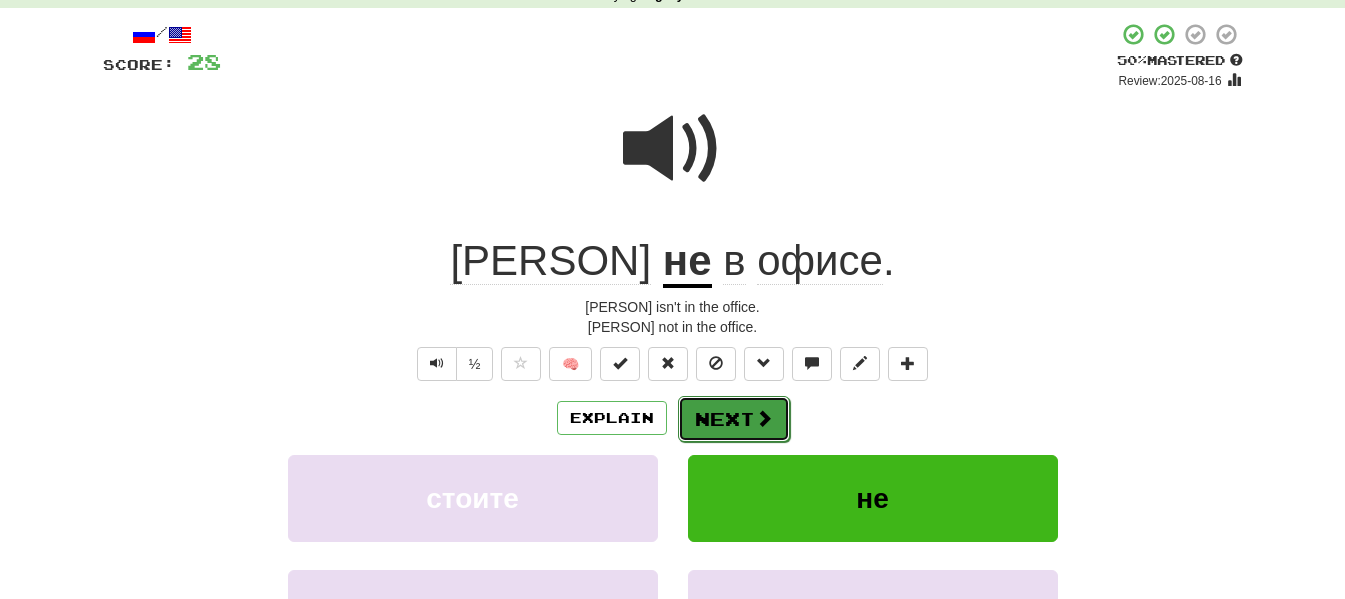 click on "Next" at bounding box center [734, 419] 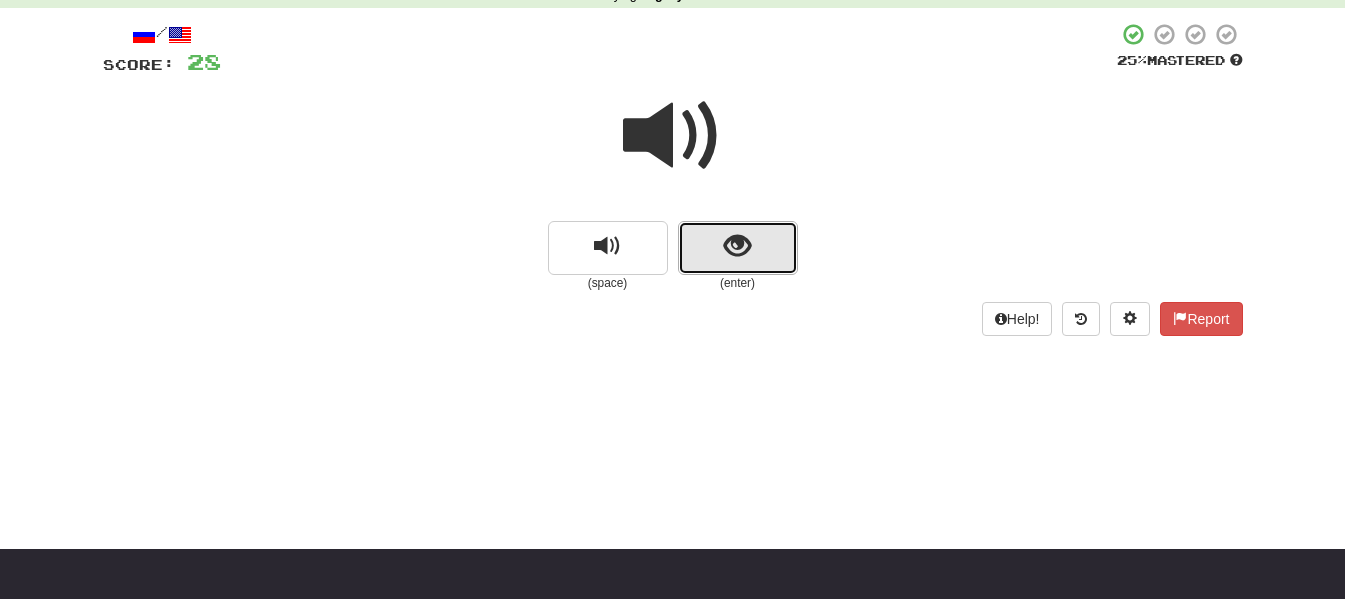 click at bounding box center [738, 248] 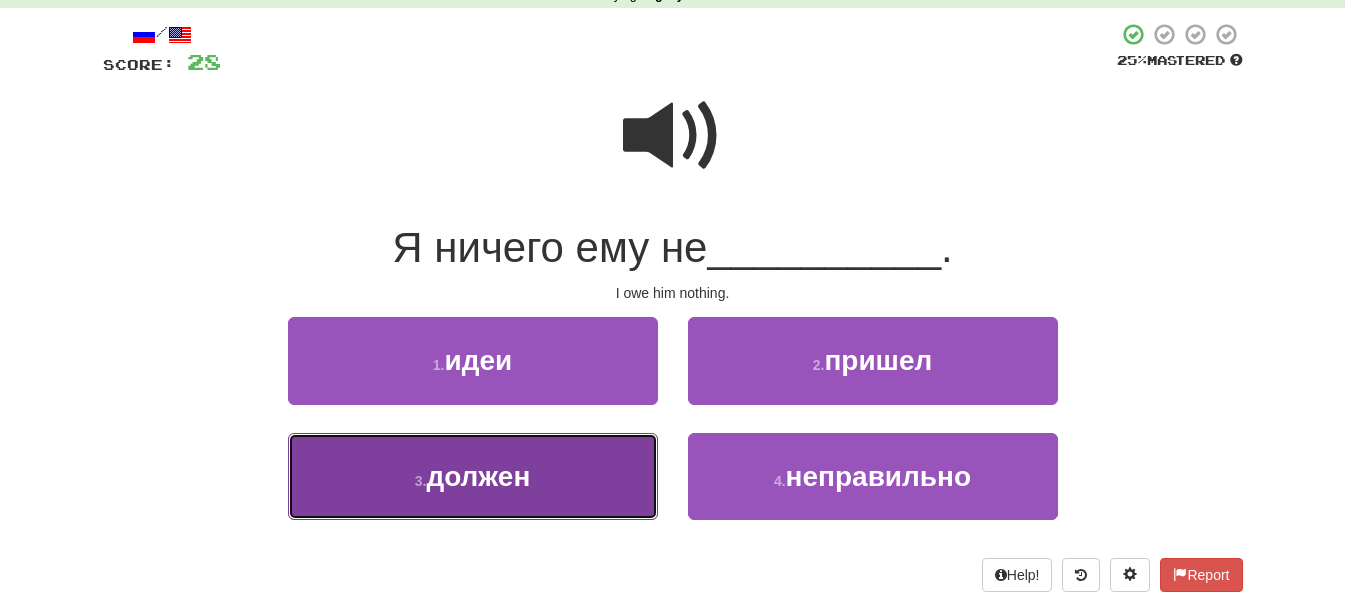 click on "3 .  должен" at bounding box center (473, 476) 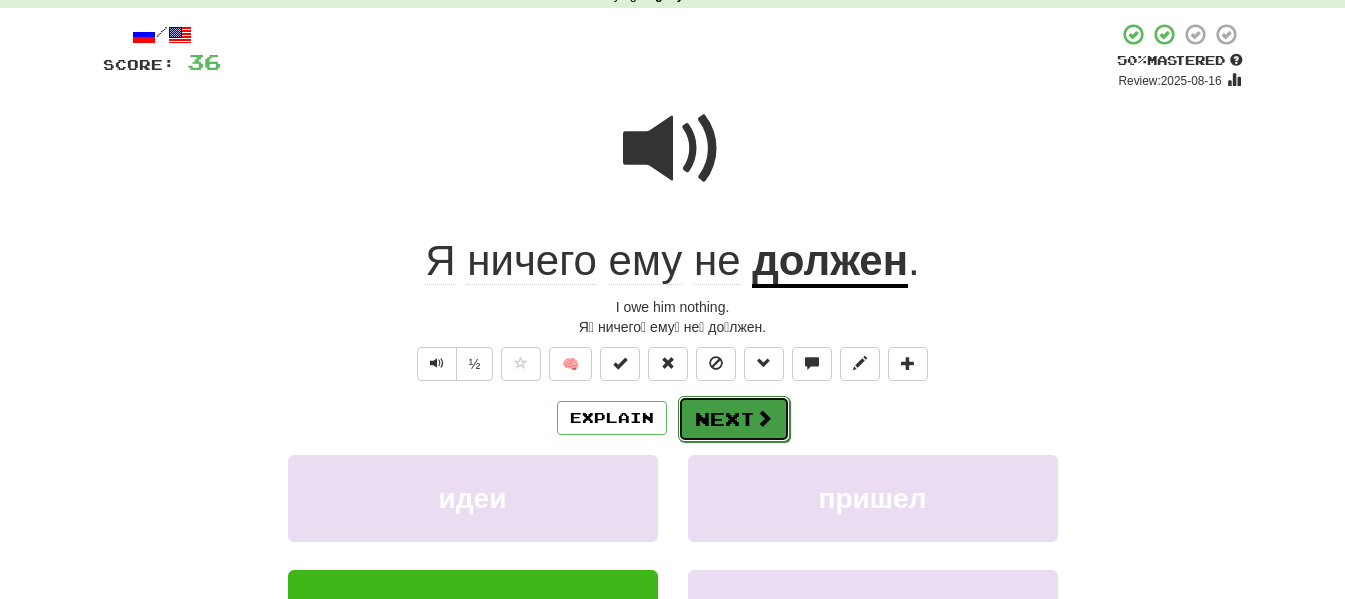 click at bounding box center [764, 418] 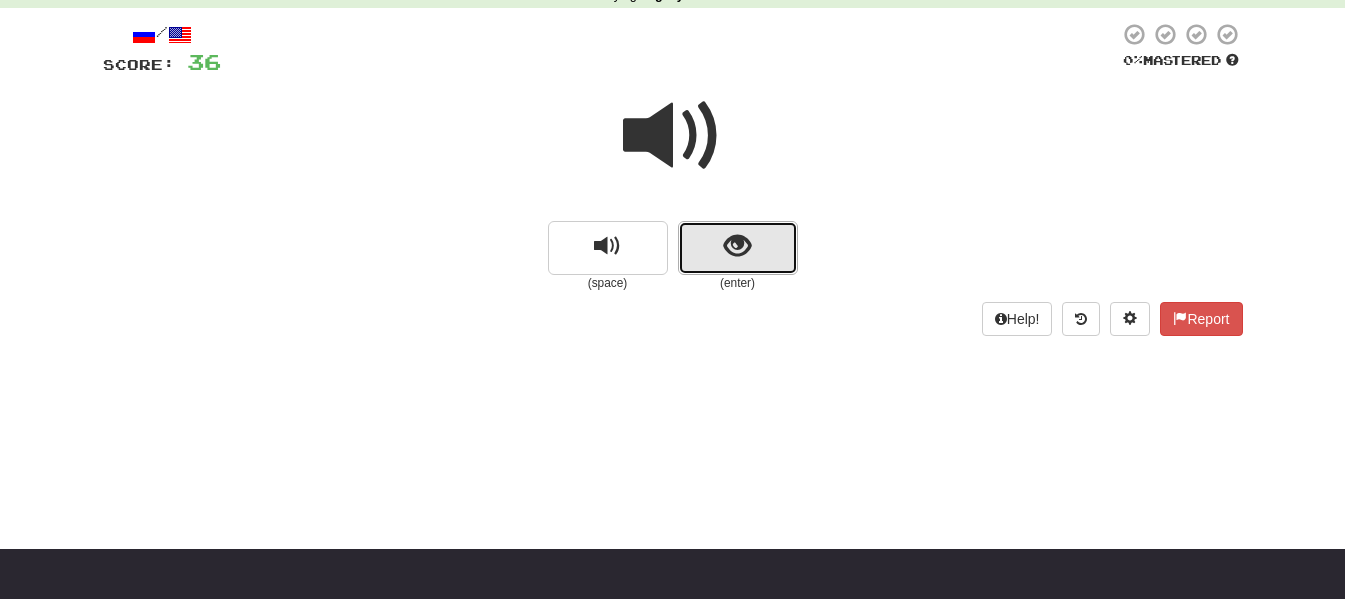 click at bounding box center (738, 248) 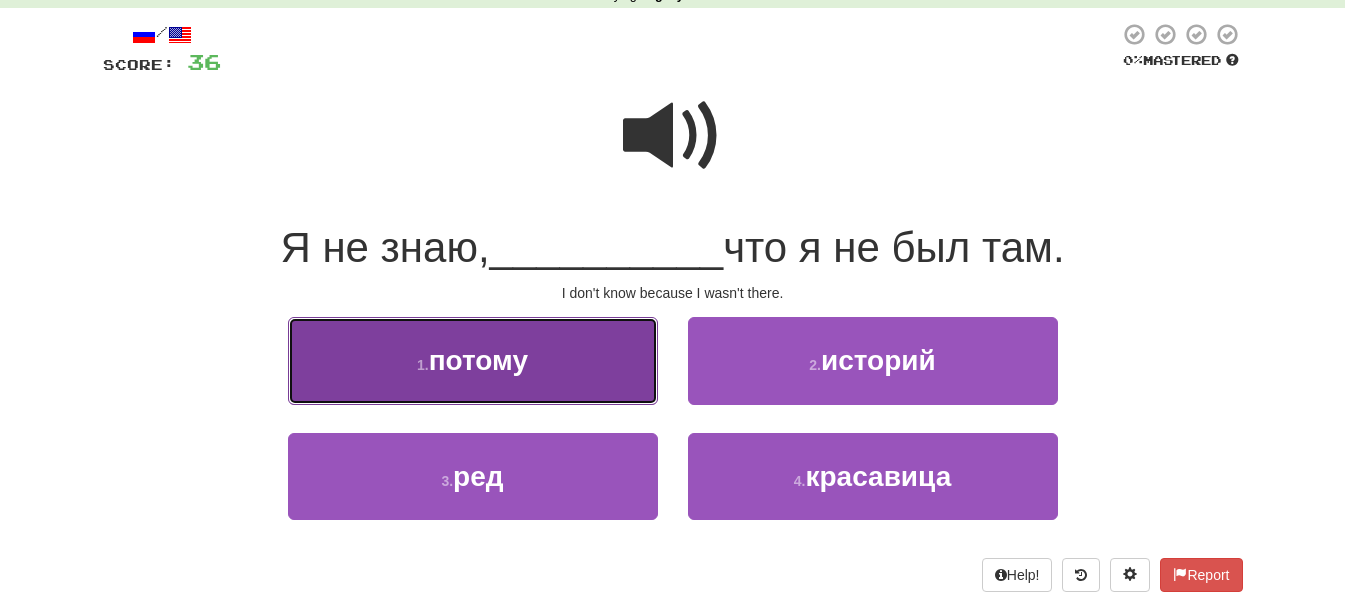 click on "1 .  потому" at bounding box center [473, 360] 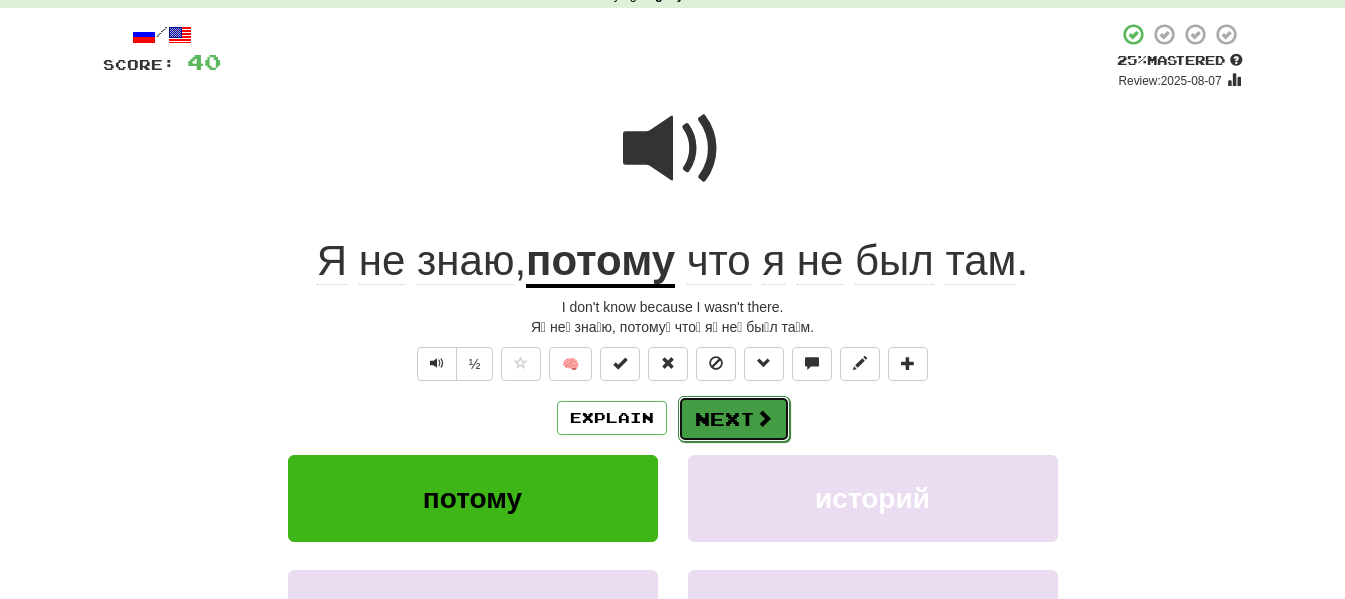 click on "Next" at bounding box center (734, 419) 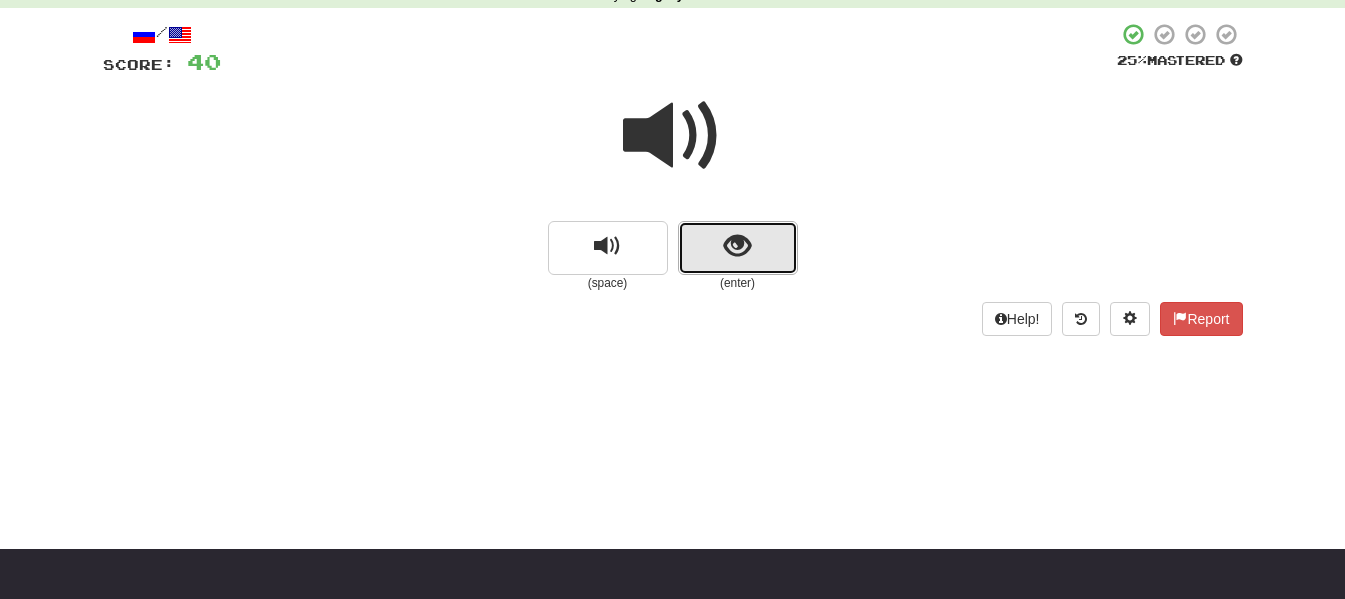 click at bounding box center (738, 248) 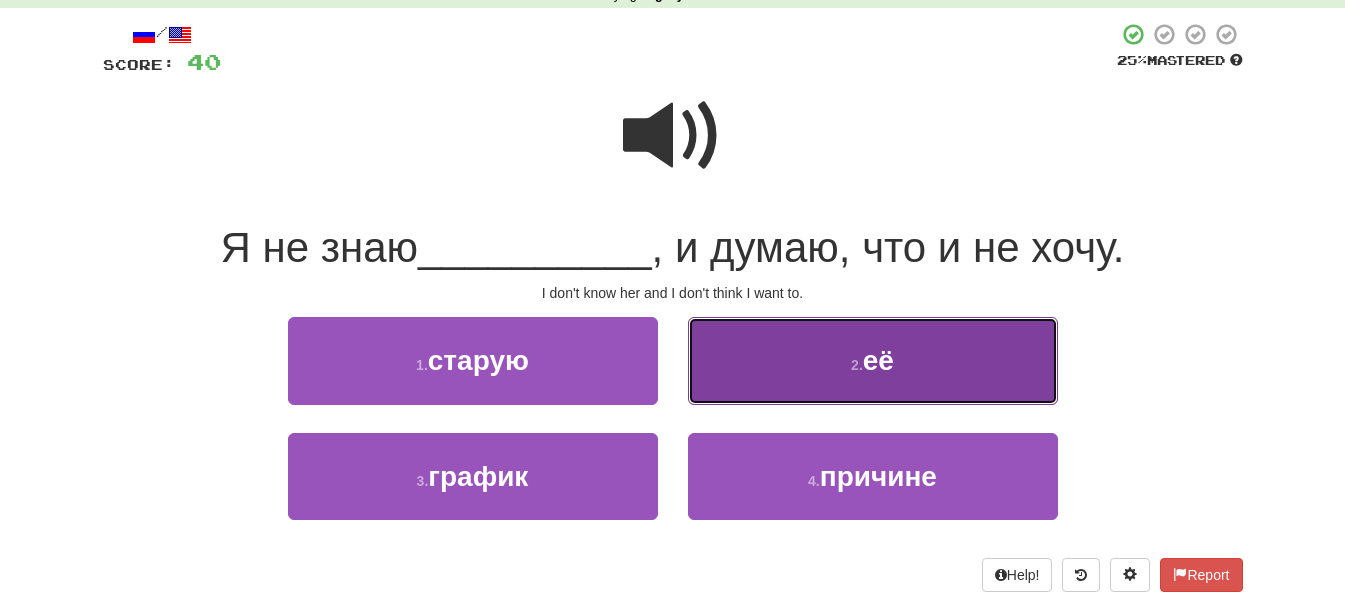 click on "2 .  её" at bounding box center (873, 360) 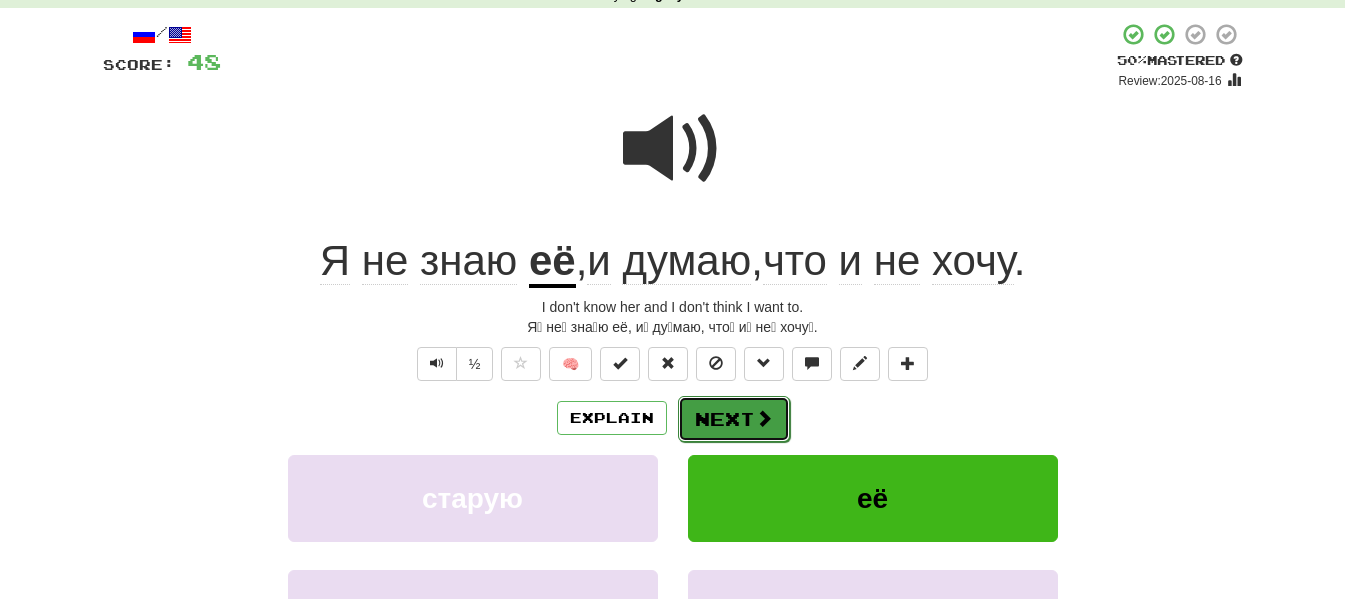 click at bounding box center (764, 418) 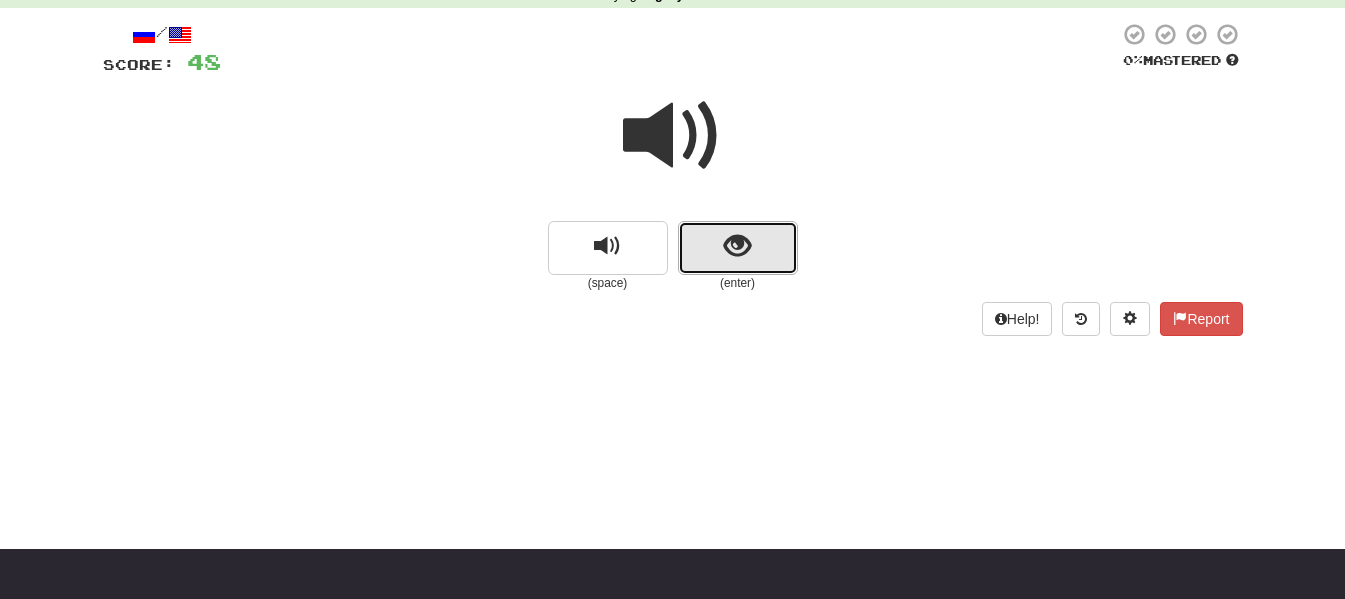 click at bounding box center [738, 248] 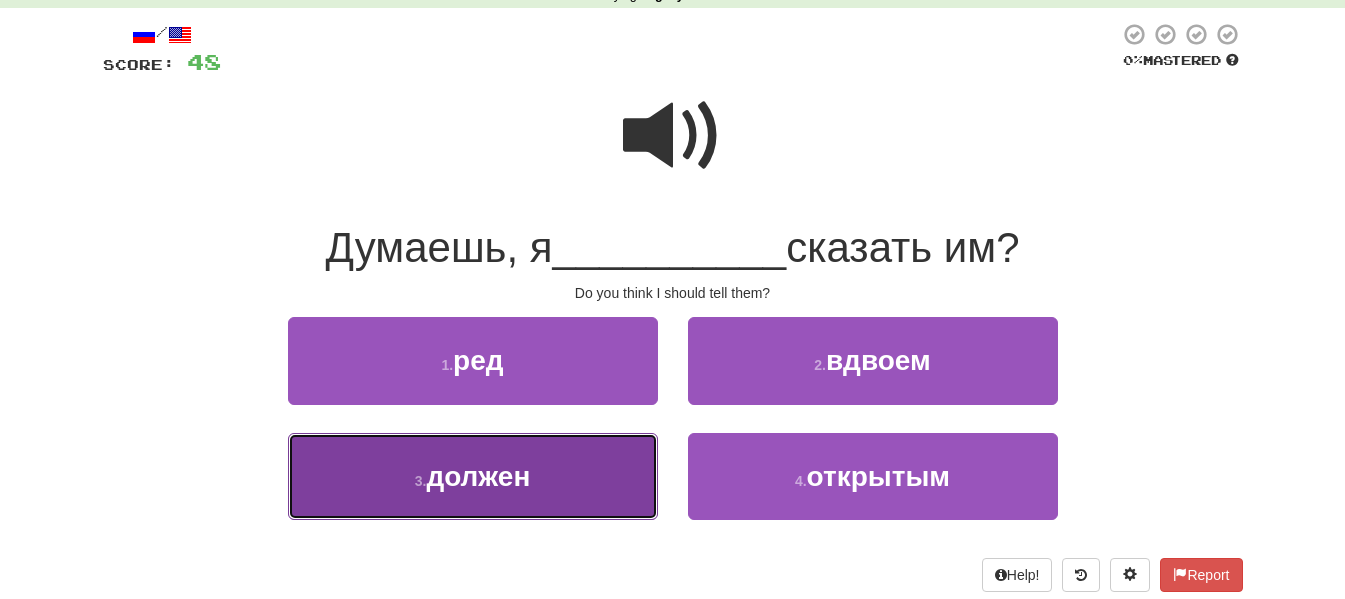 click on "3 .  должен" at bounding box center [473, 476] 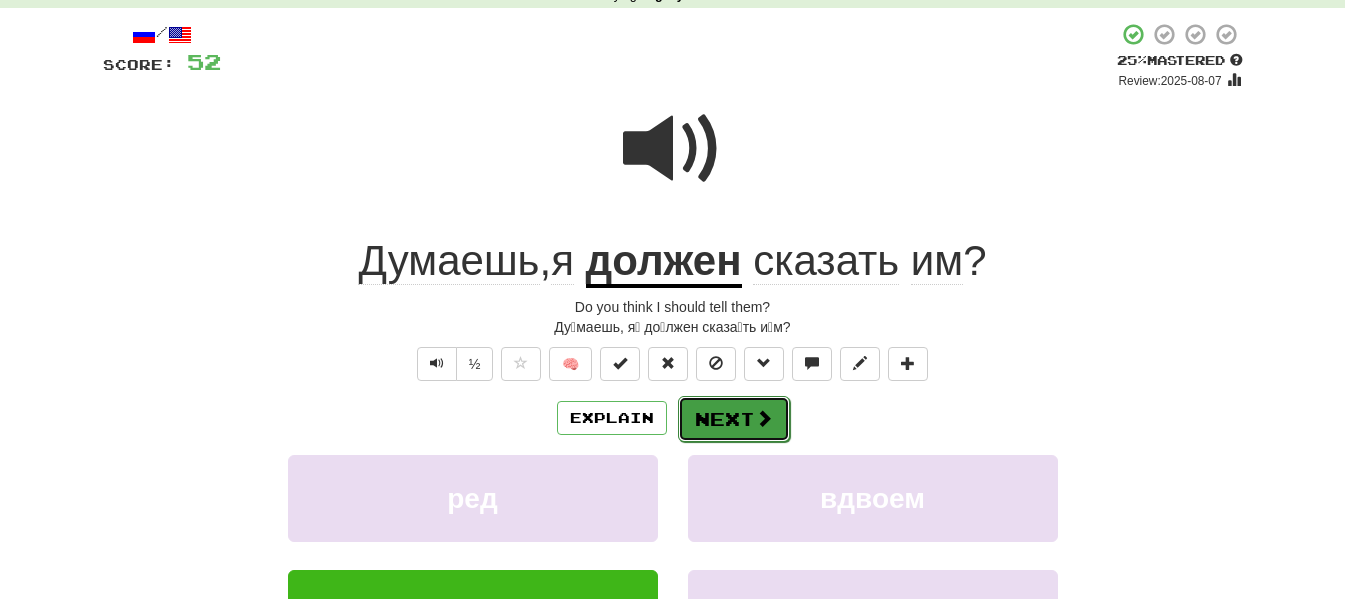 click on "Next" at bounding box center [734, 419] 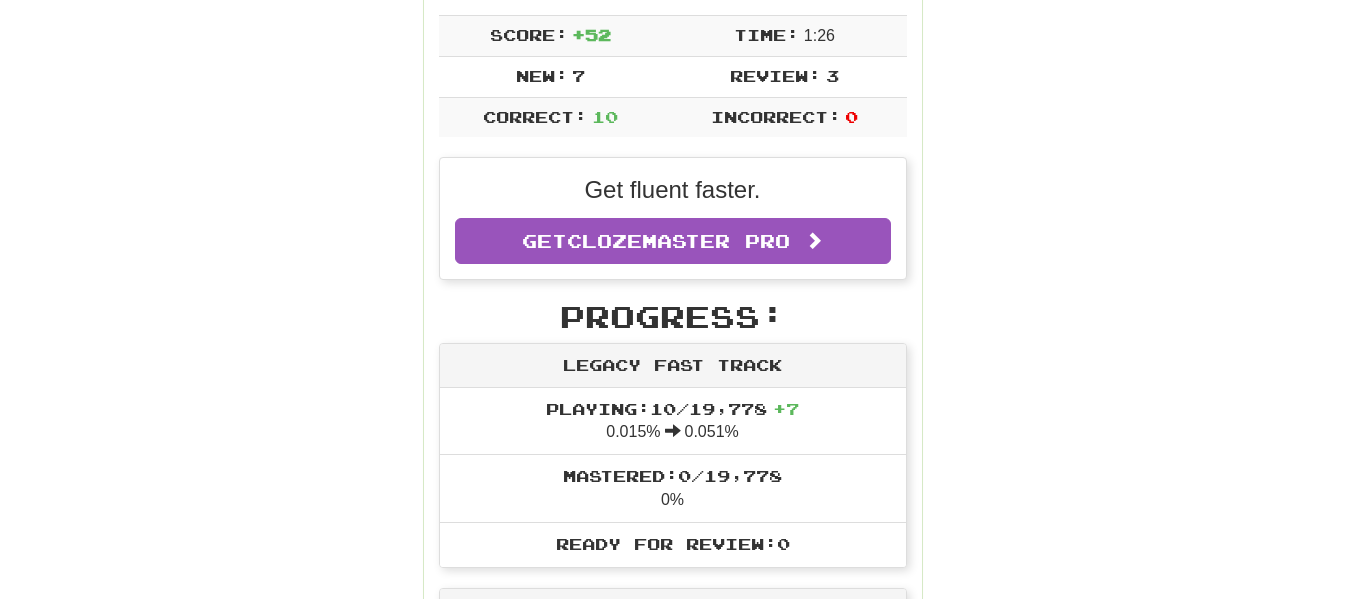 scroll, scrollTop: 400, scrollLeft: 0, axis: vertical 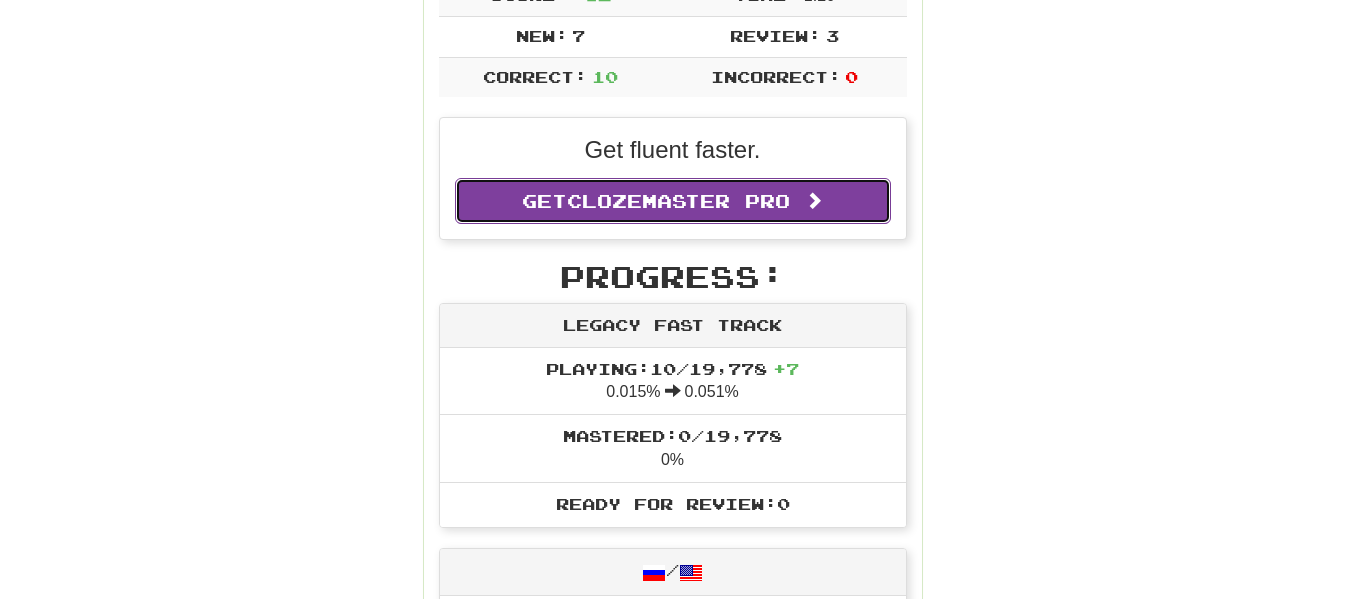 click on "Clozemaster Pro" at bounding box center (678, 201) 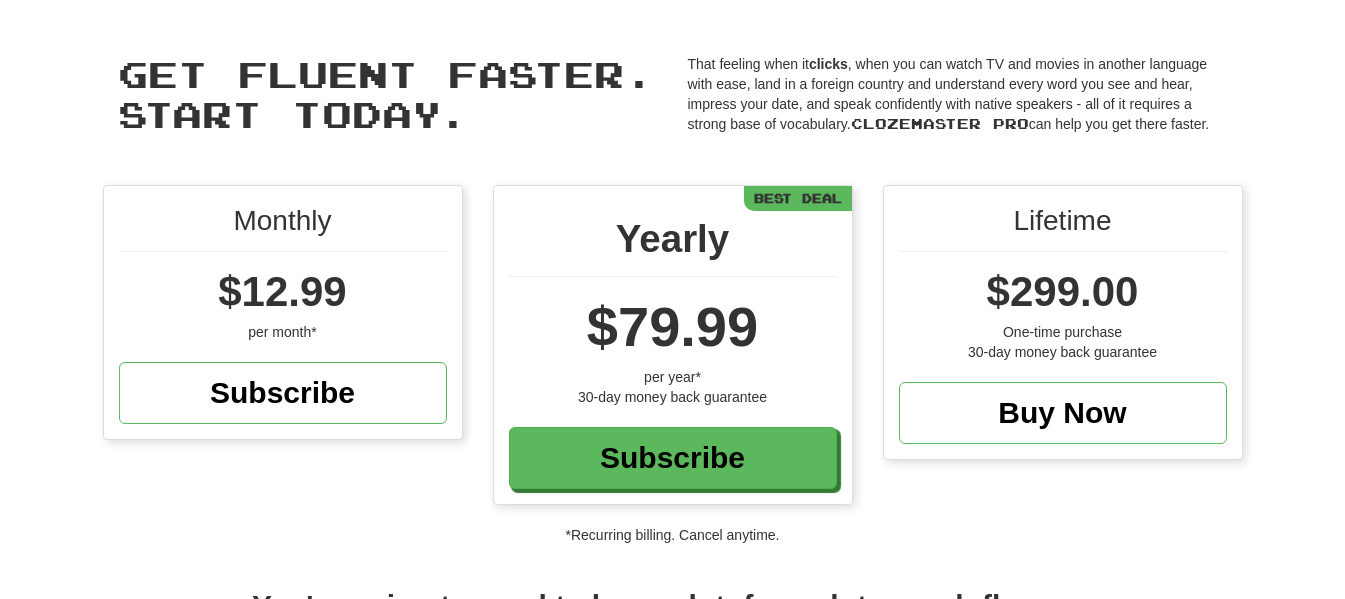 scroll, scrollTop: 0, scrollLeft: 0, axis: both 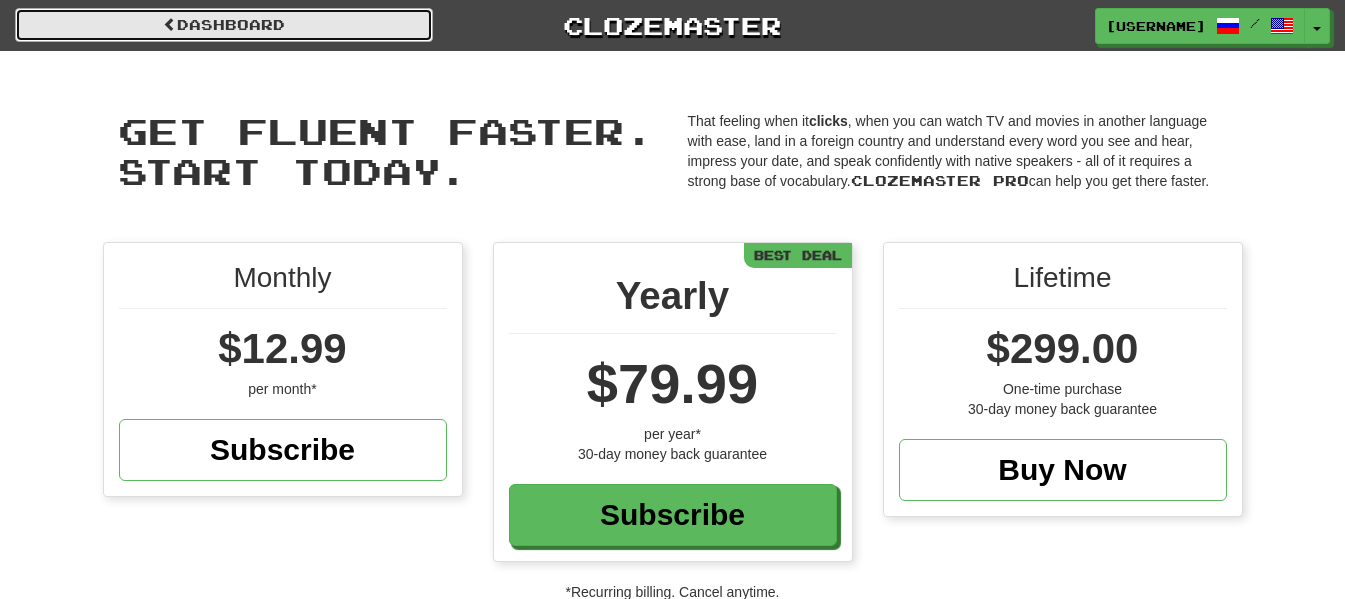 click at bounding box center [170, 24] 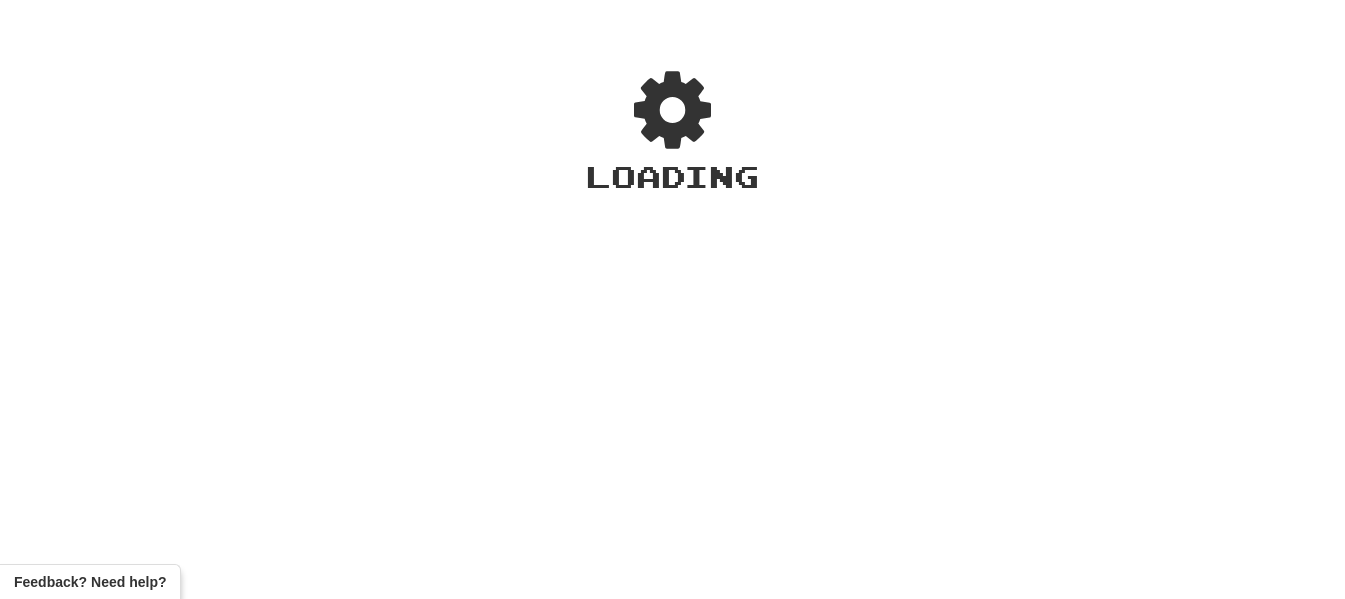 scroll, scrollTop: 0, scrollLeft: 0, axis: both 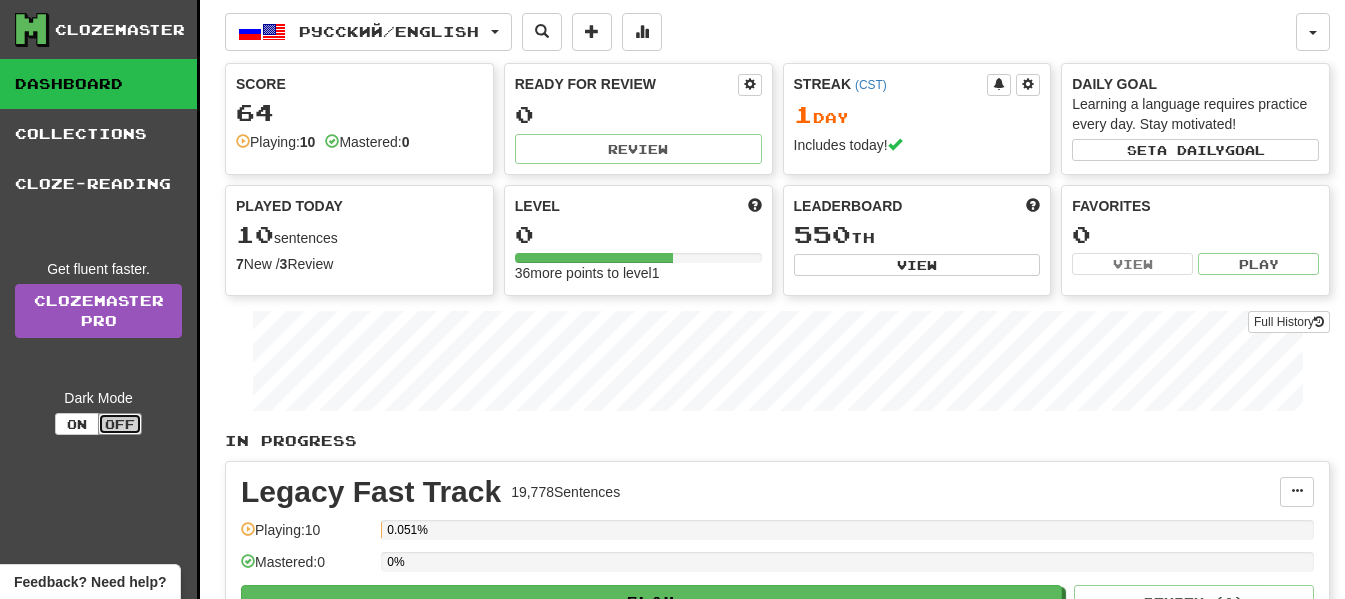 click on "Off" at bounding box center [120, 424] 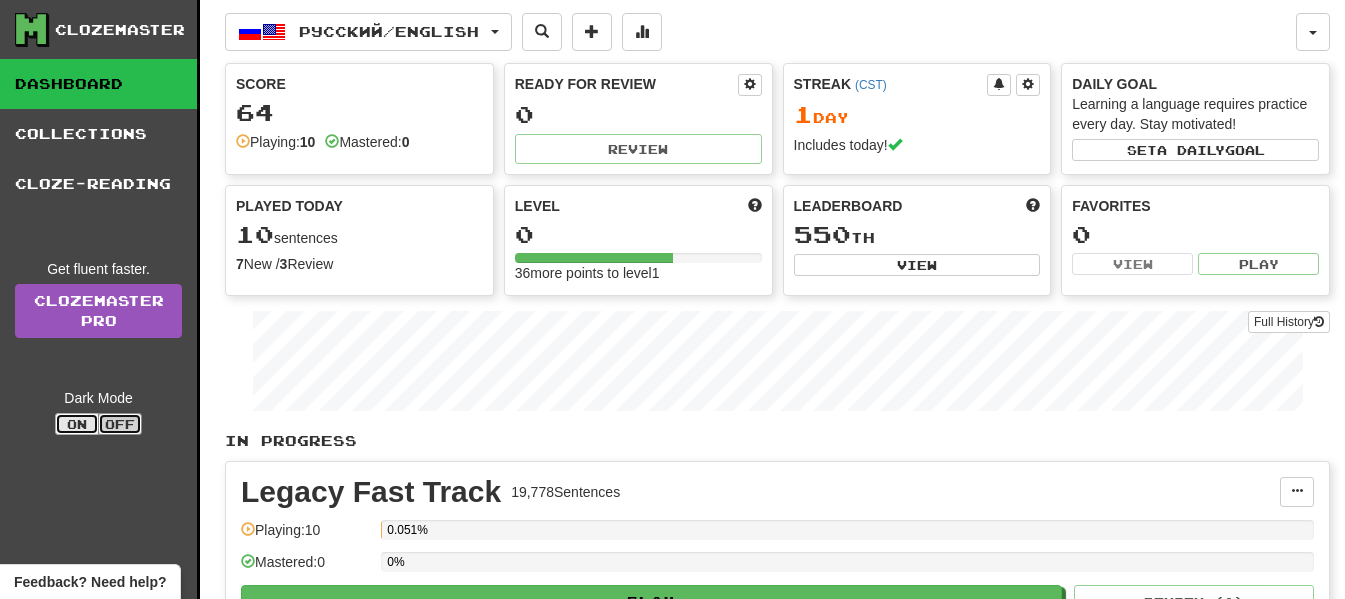 click on "On" at bounding box center (77, 424) 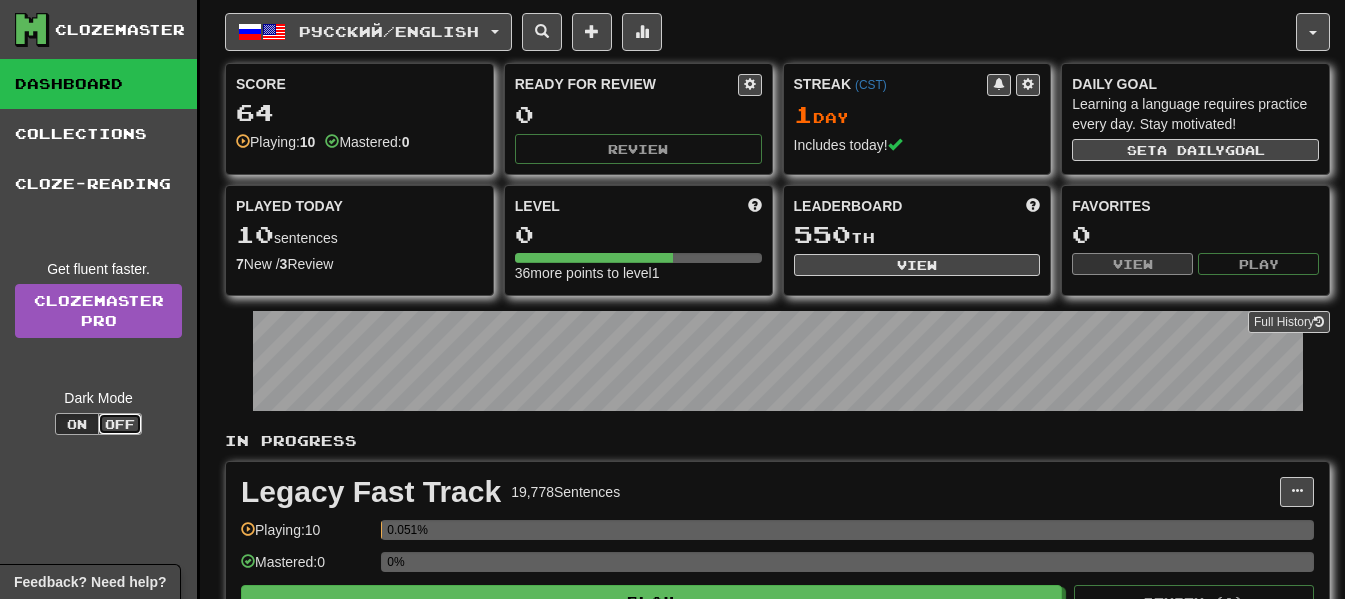click on "Off" at bounding box center [120, 424] 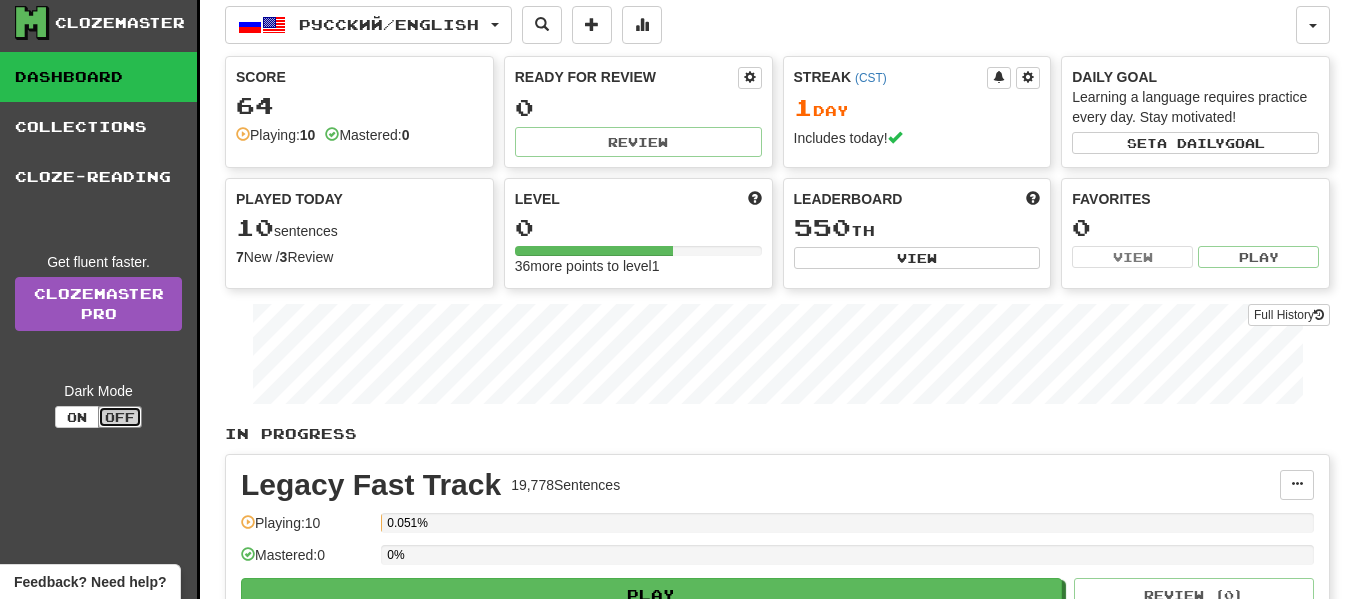 scroll, scrollTop: 0, scrollLeft: 0, axis: both 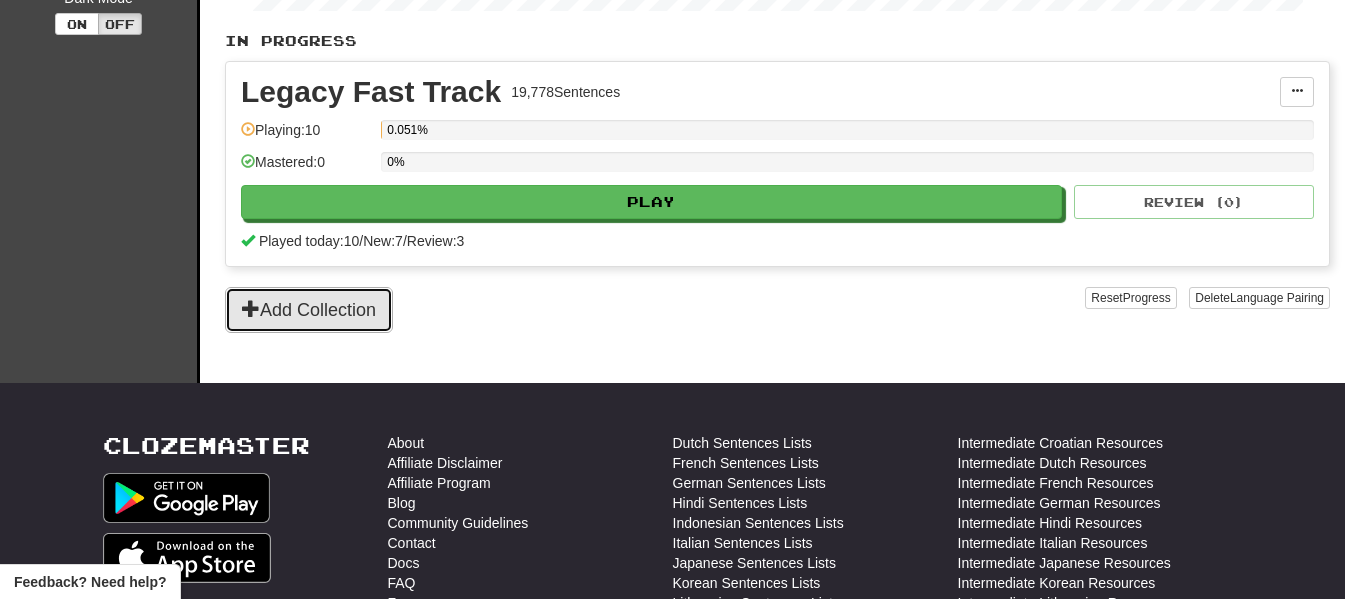 click on "Add Collection" at bounding box center [309, 310] 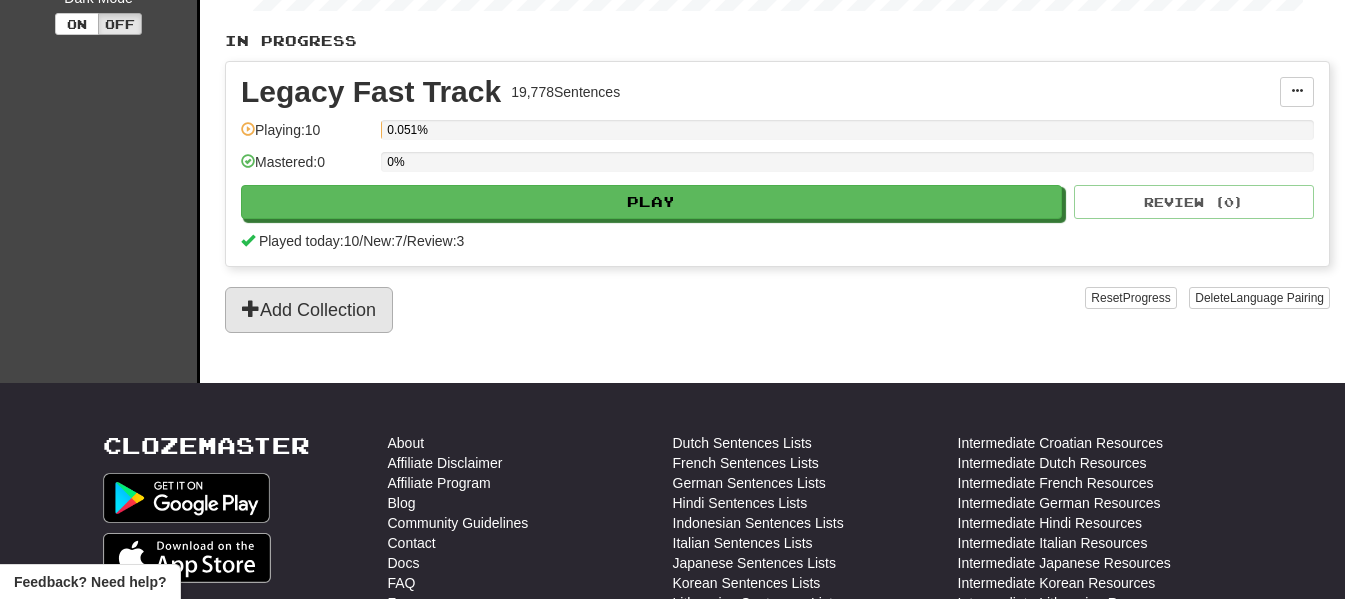 scroll, scrollTop: 0, scrollLeft: 0, axis: both 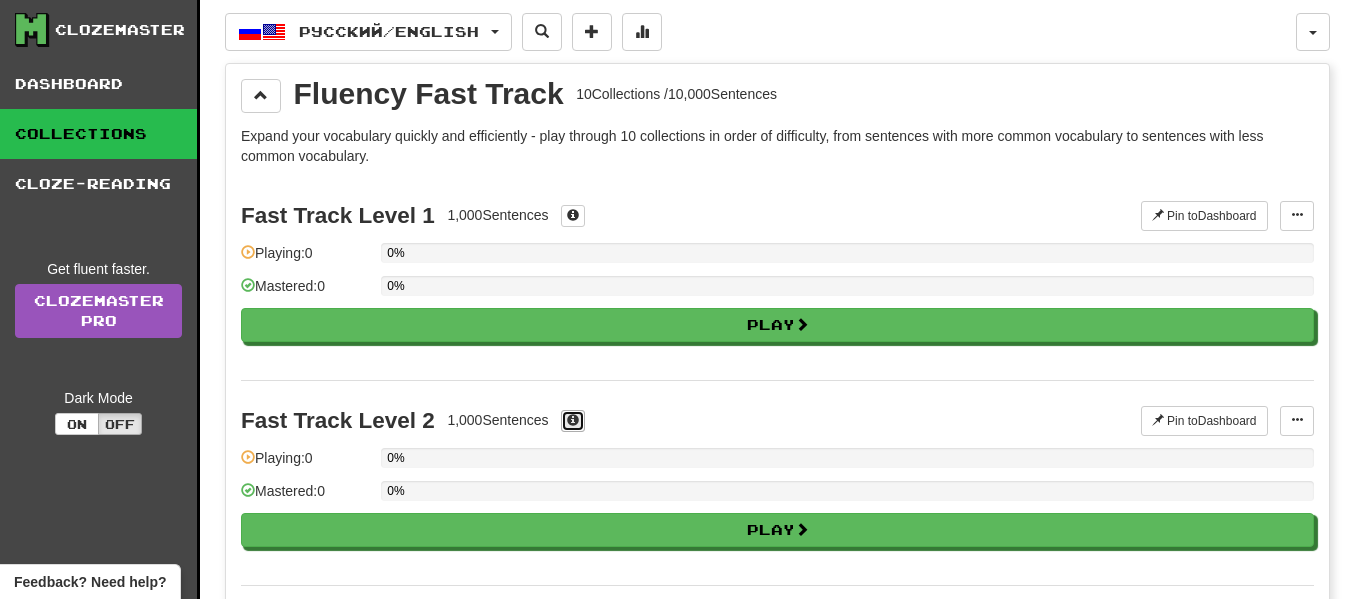 click at bounding box center (573, 421) 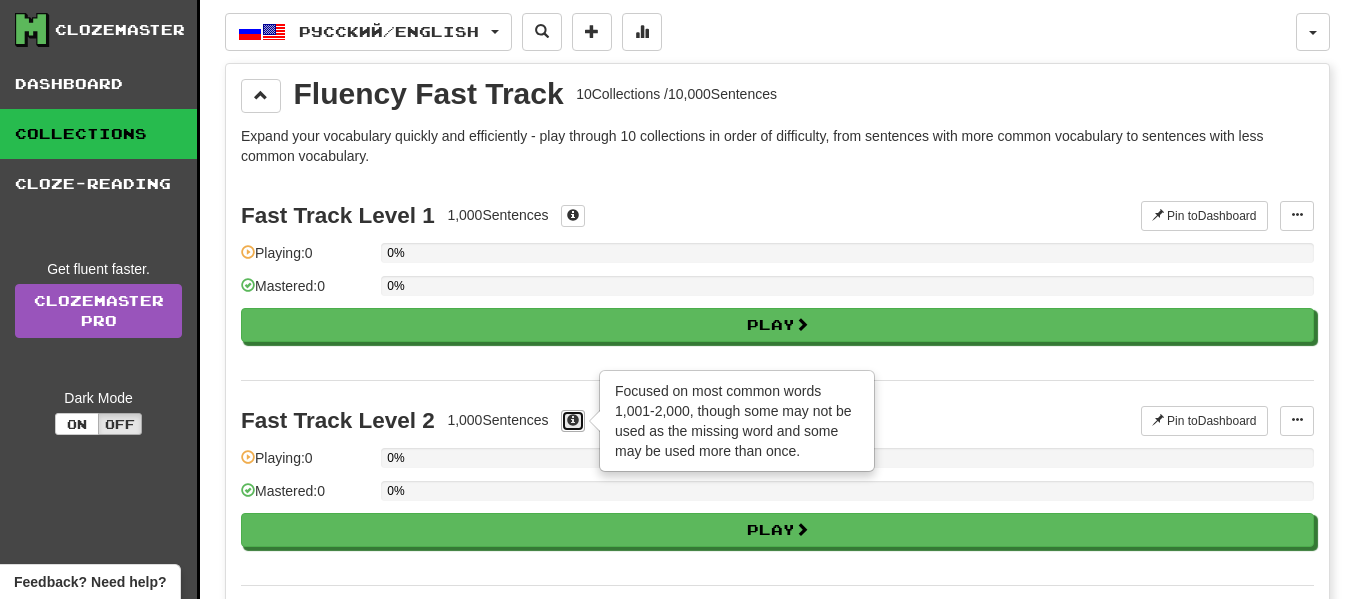 click at bounding box center [573, 421] 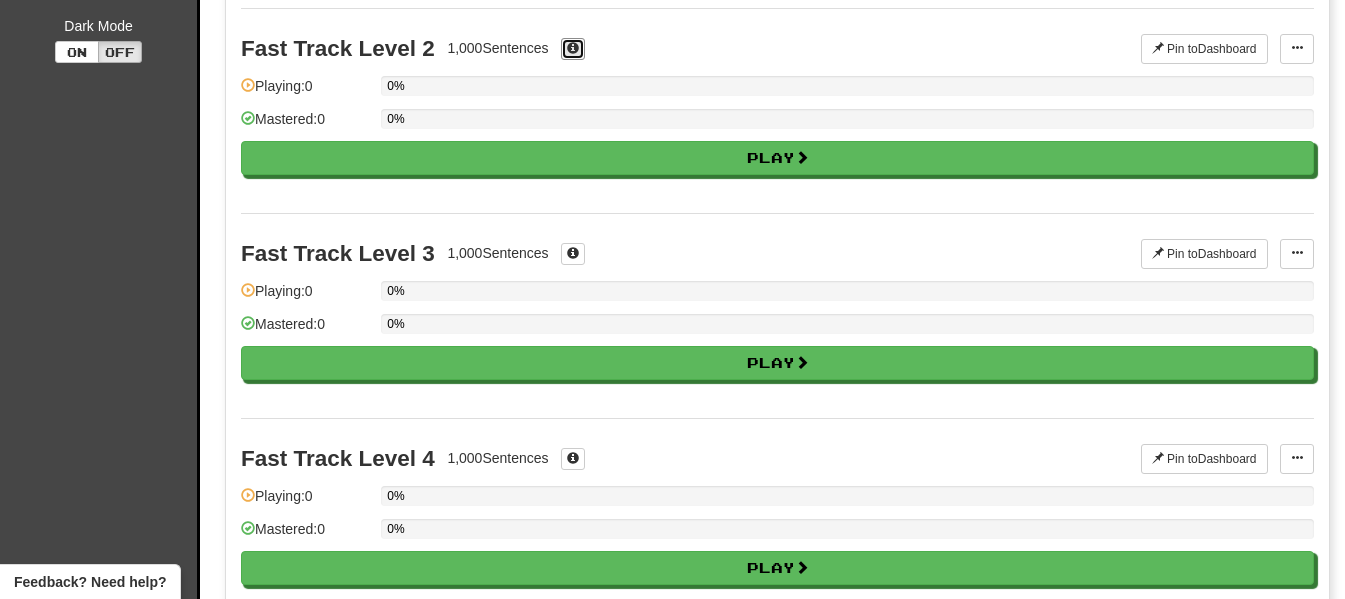scroll, scrollTop: 0, scrollLeft: 0, axis: both 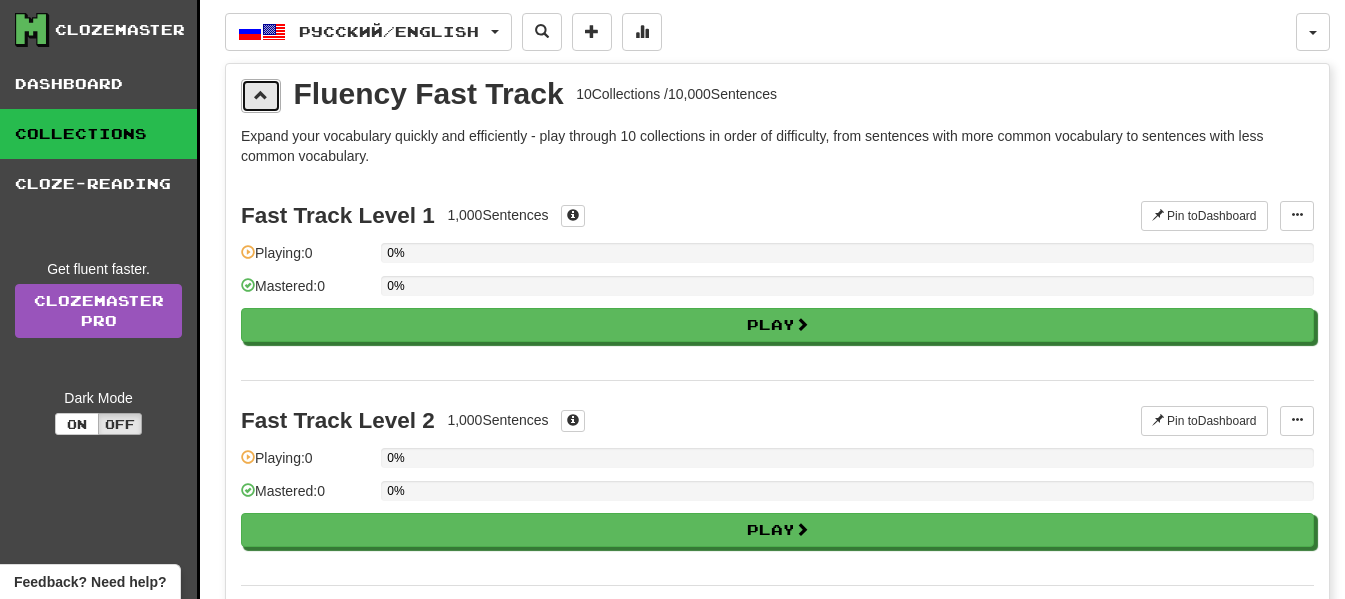 click at bounding box center (261, 96) 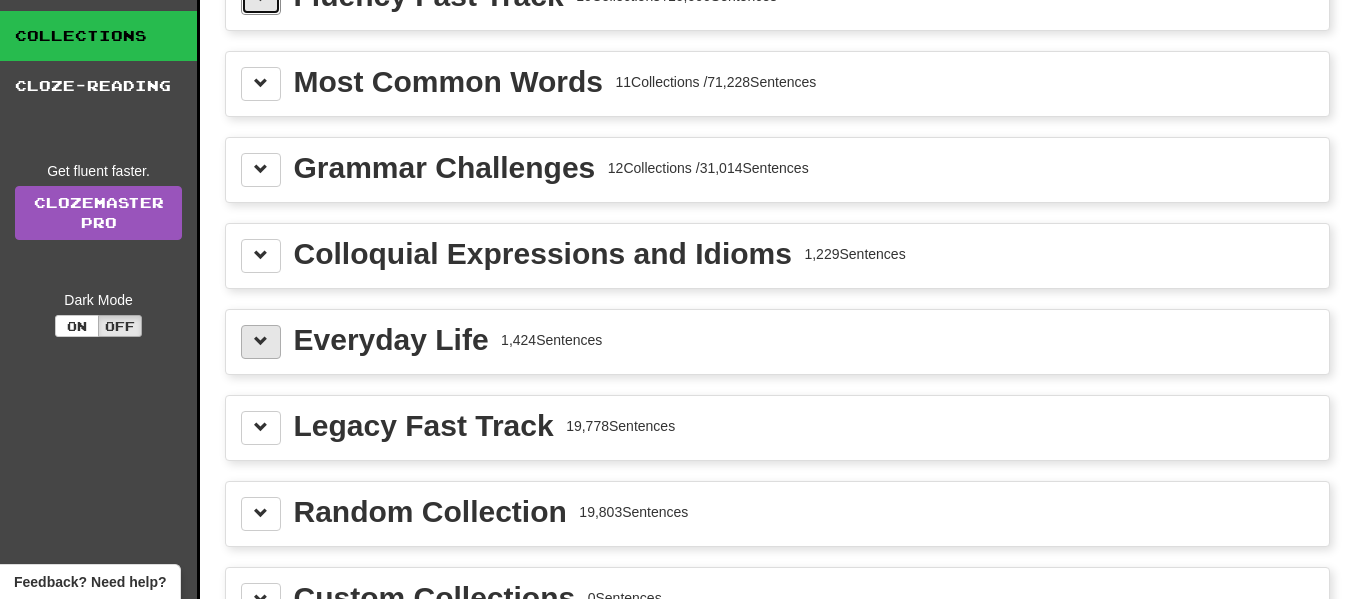 scroll, scrollTop: 0, scrollLeft: 0, axis: both 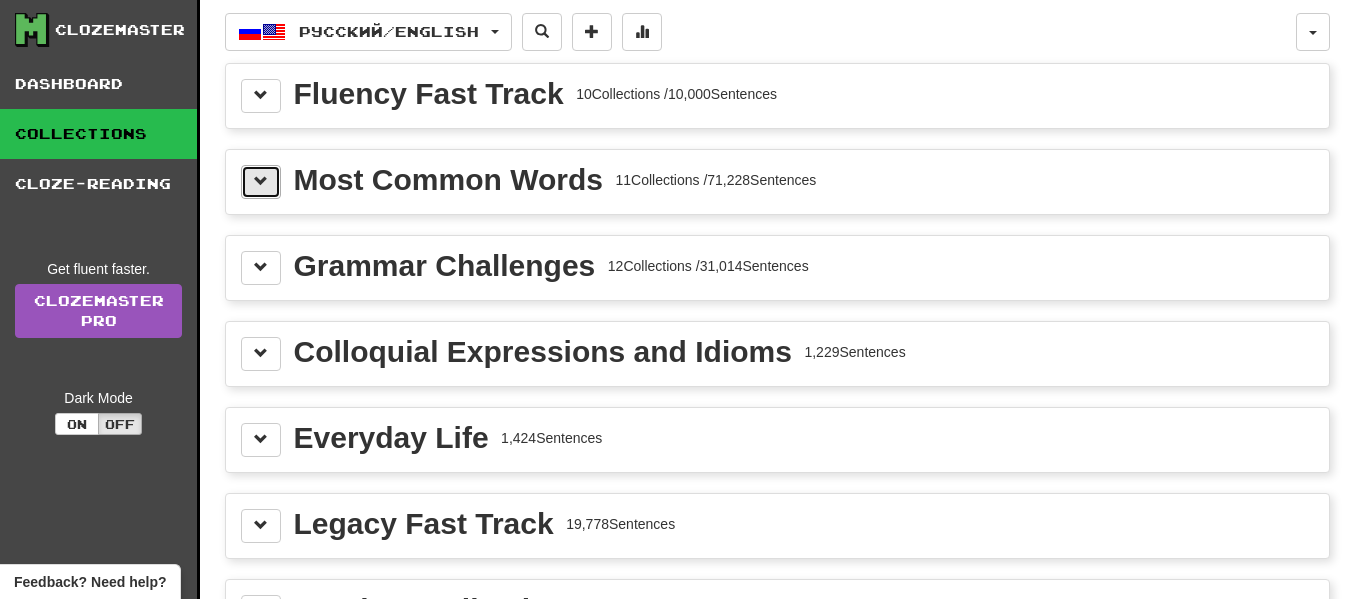 click at bounding box center (261, 182) 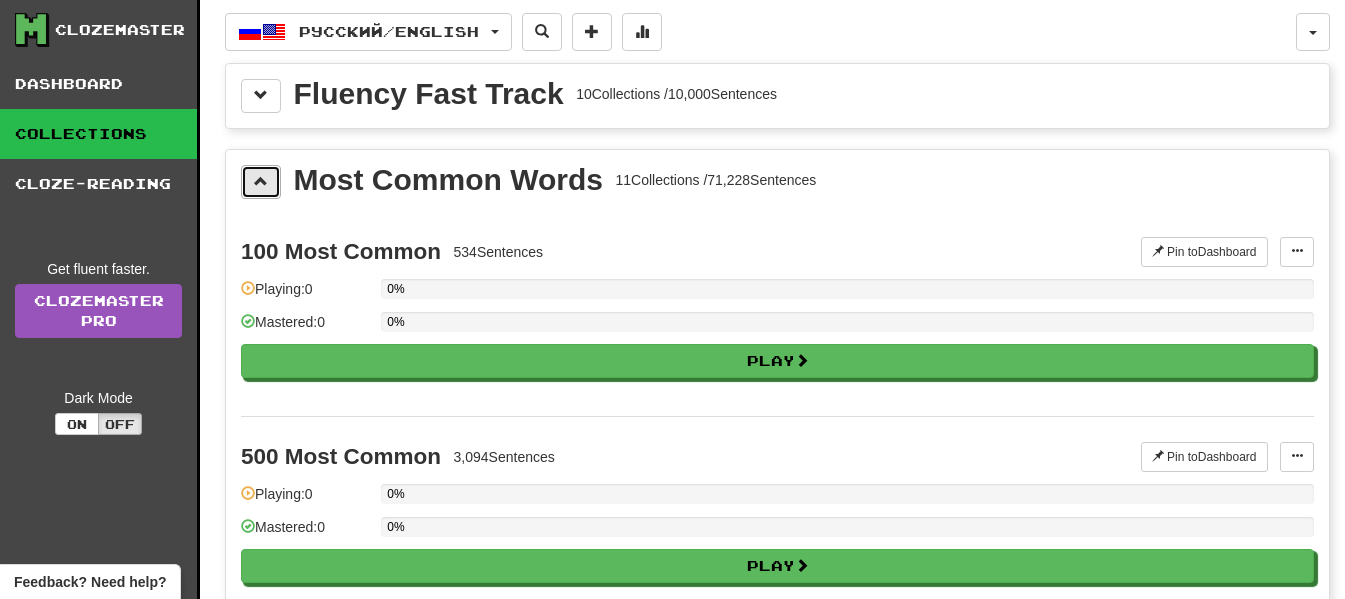 click at bounding box center [261, 182] 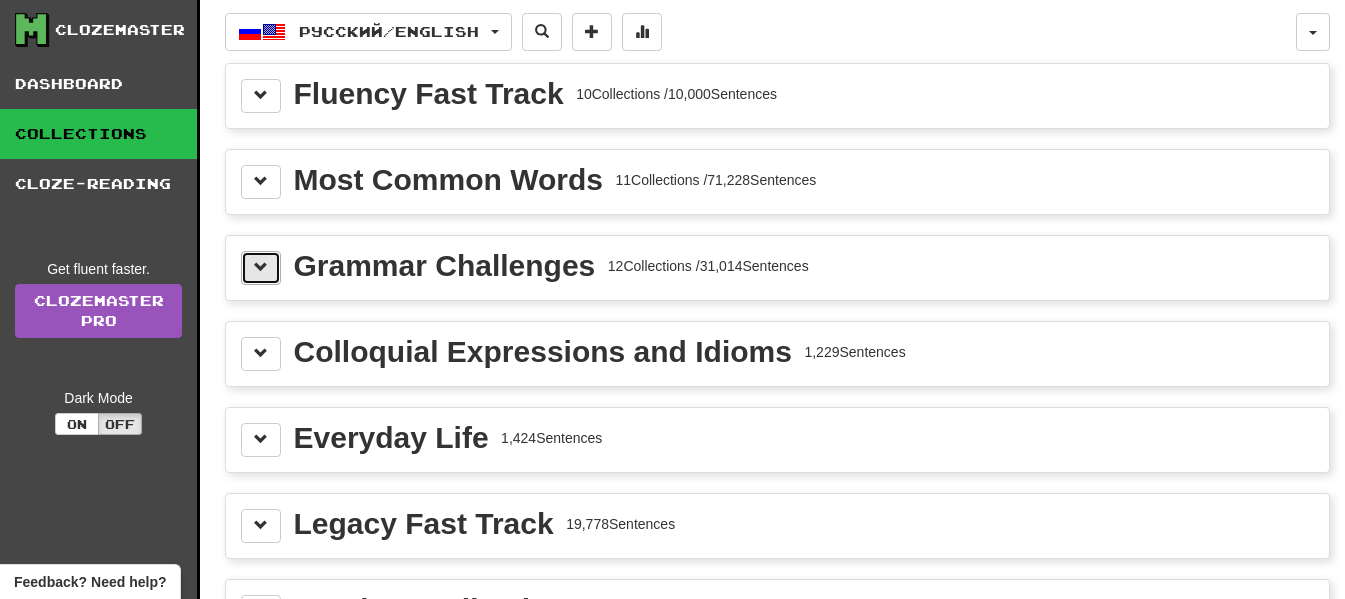 click at bounding box center (261, 268) 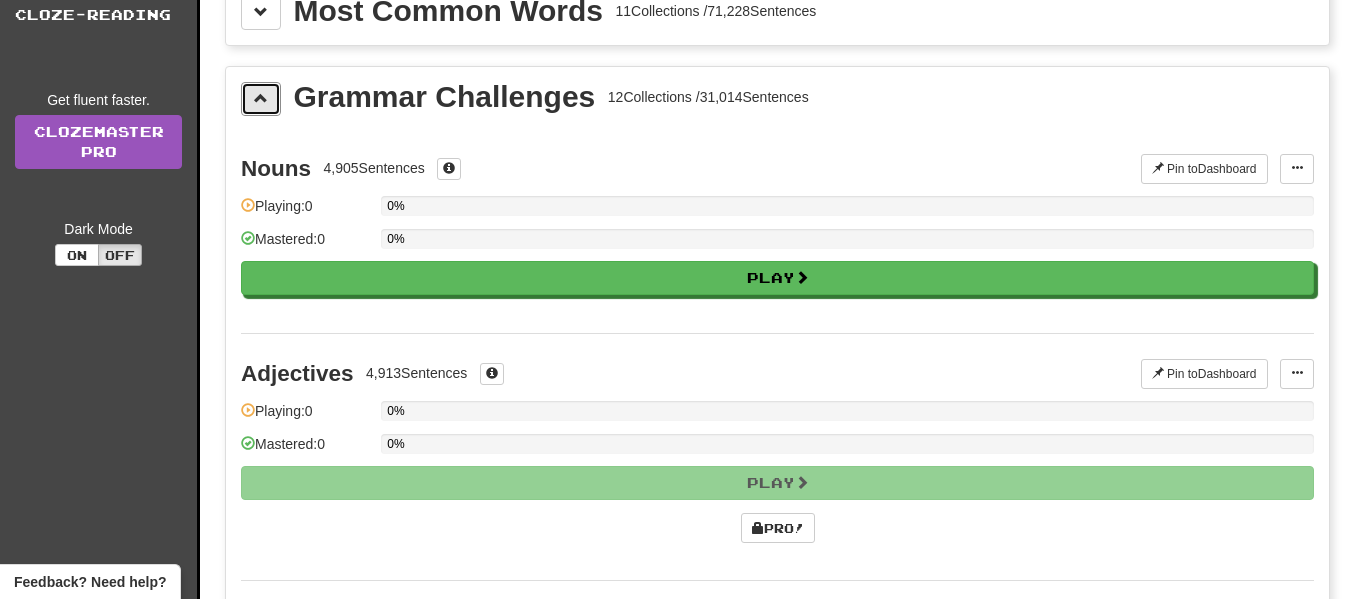 scroll, scrollTop: 200, scrollLeft: 0, axis: vertical 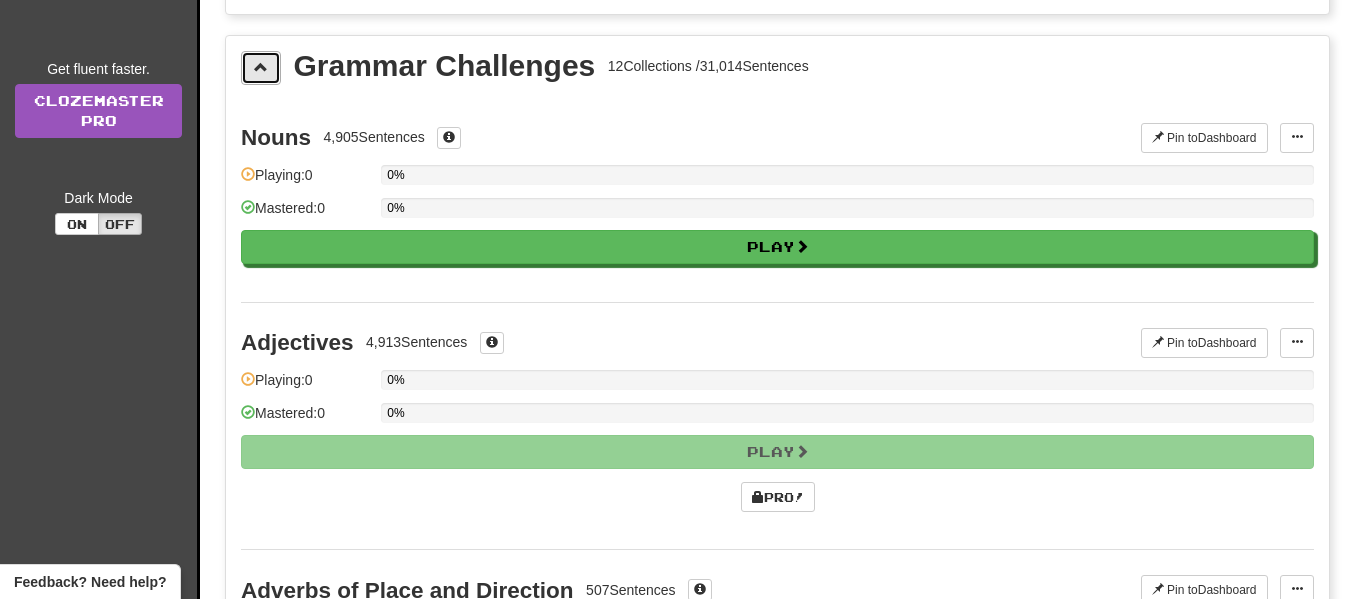 click at bounding box center [261, 67] 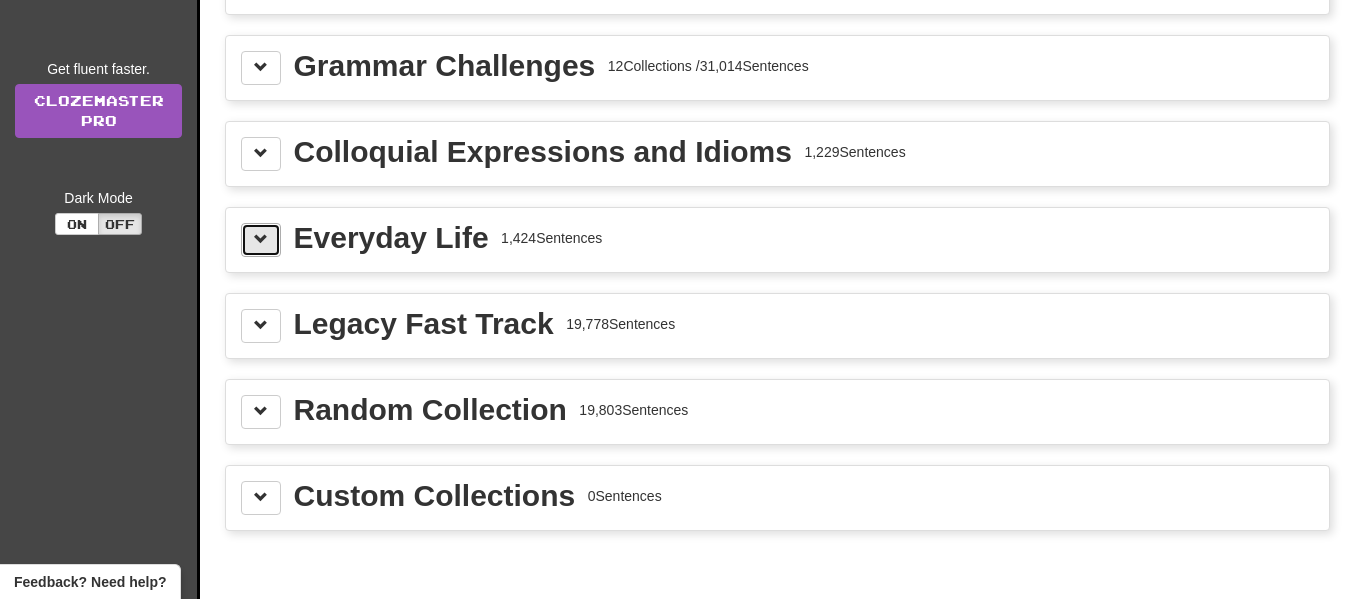 click at bounding box center [261, 240] 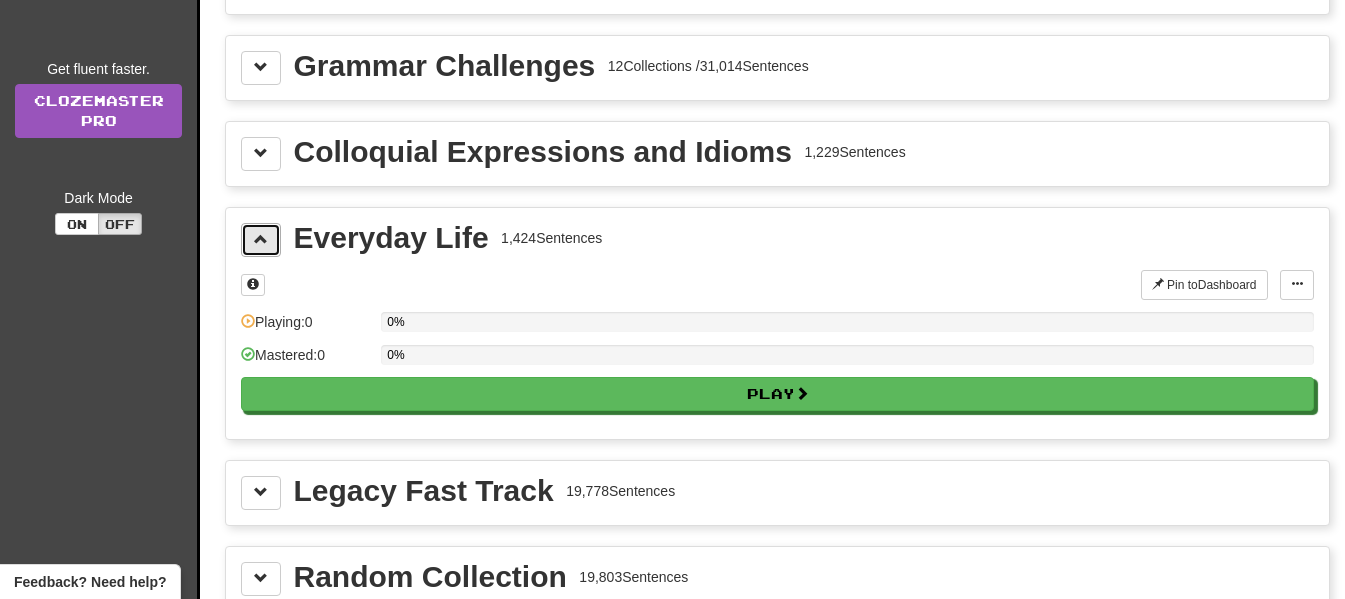 click at bounding box center (261, 240) 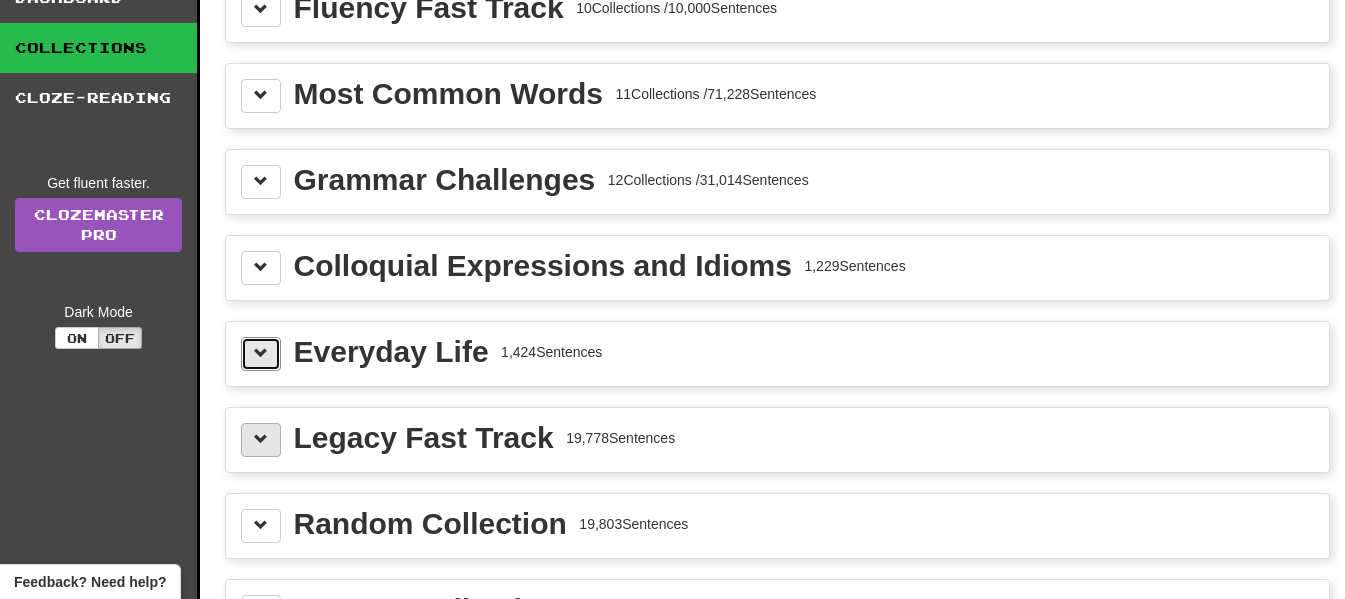 scroll, scrollTop: 0, scrollLeft: 0, axis: both 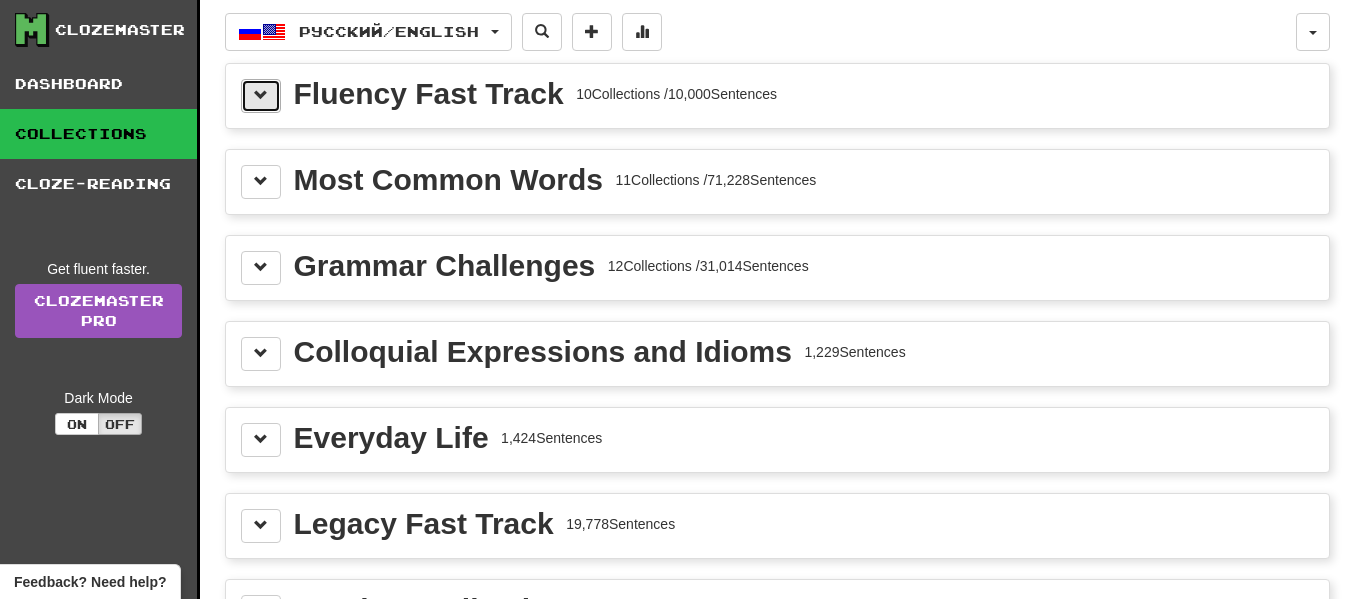 click at bounding box center (261, 96) 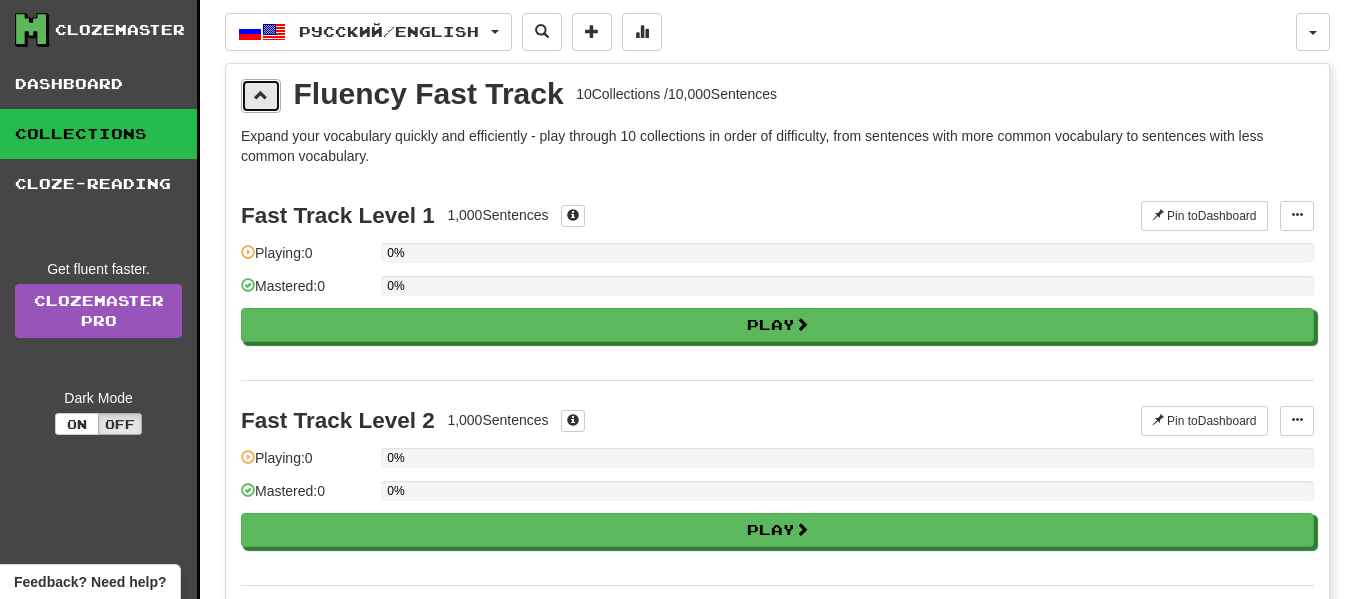 click at bounding box center [261, 96] 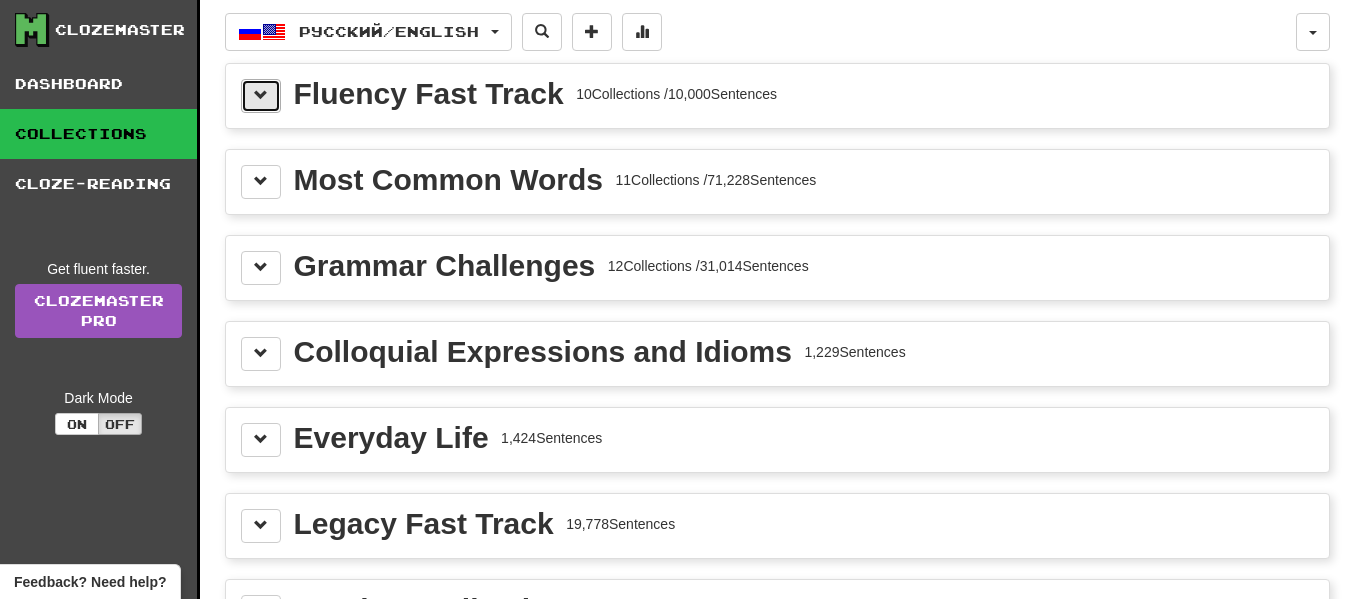 click at bounding box center [261, 96] 